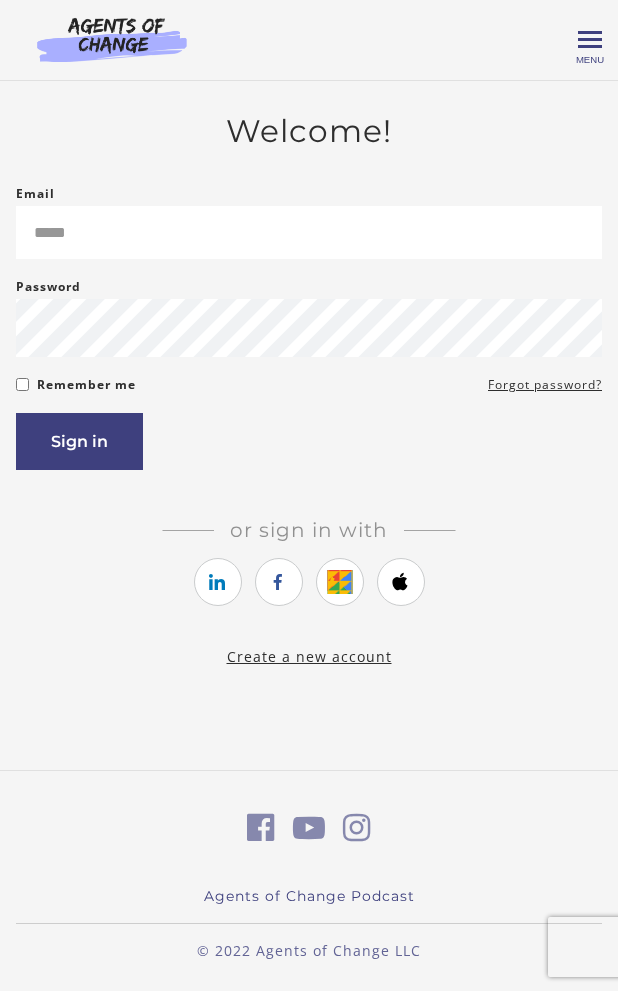 scroll, scrollTop: 0, scrollLeft: 0, axis: both 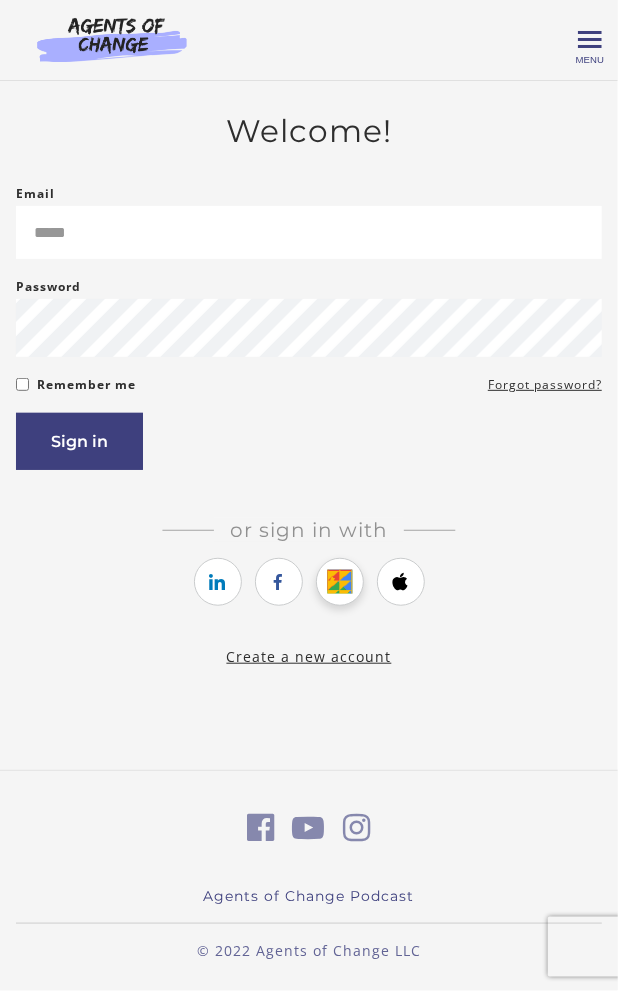 click at bounding box center [339, 582] 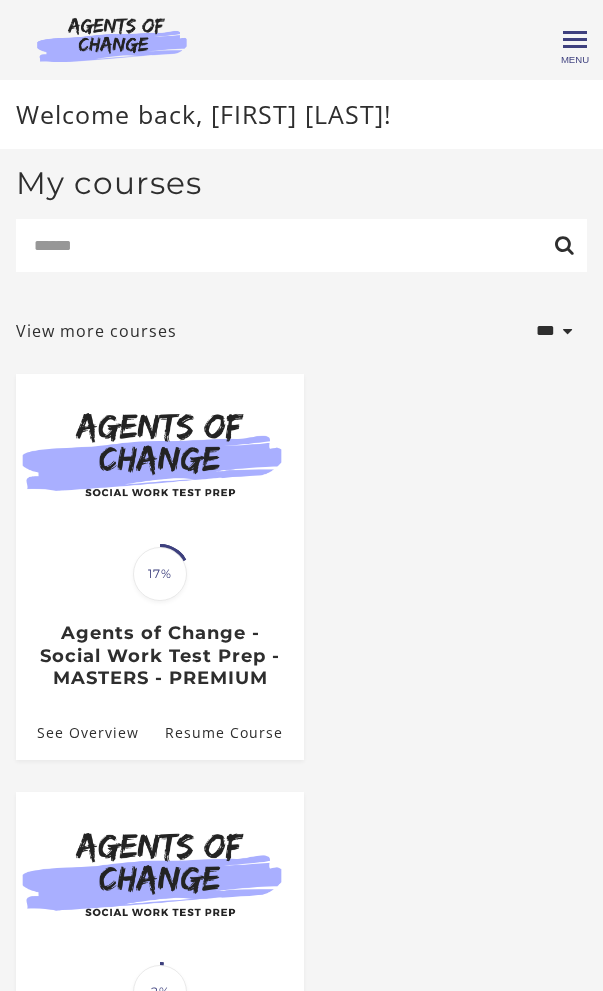 scroll, scrollTop: 0, scrollLeft: 0, axis: both 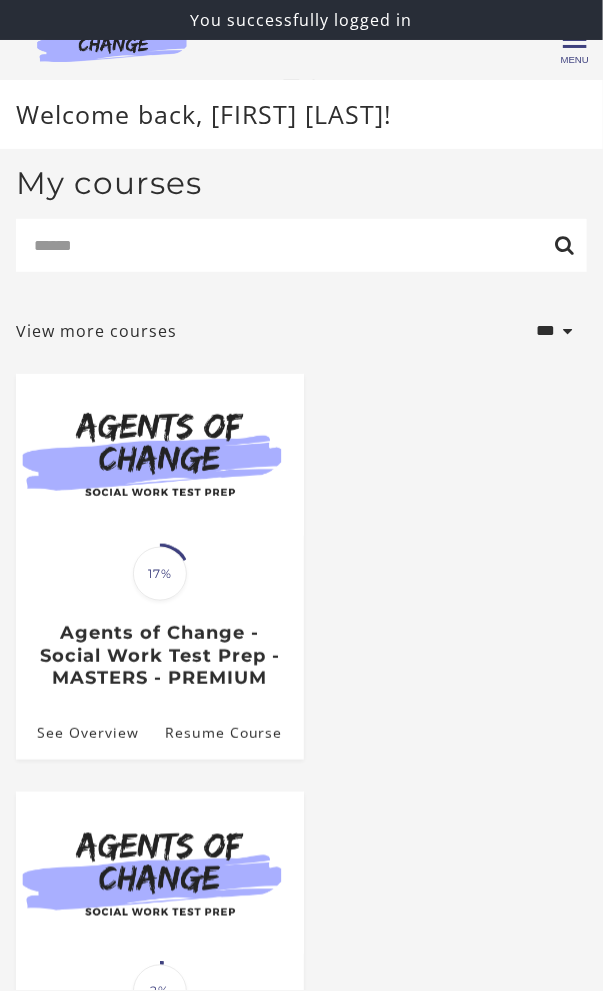 click on "Agents of Change - Social Work Test Prep - MASTERS - PREMIUM" at bounding box center [160, 656] 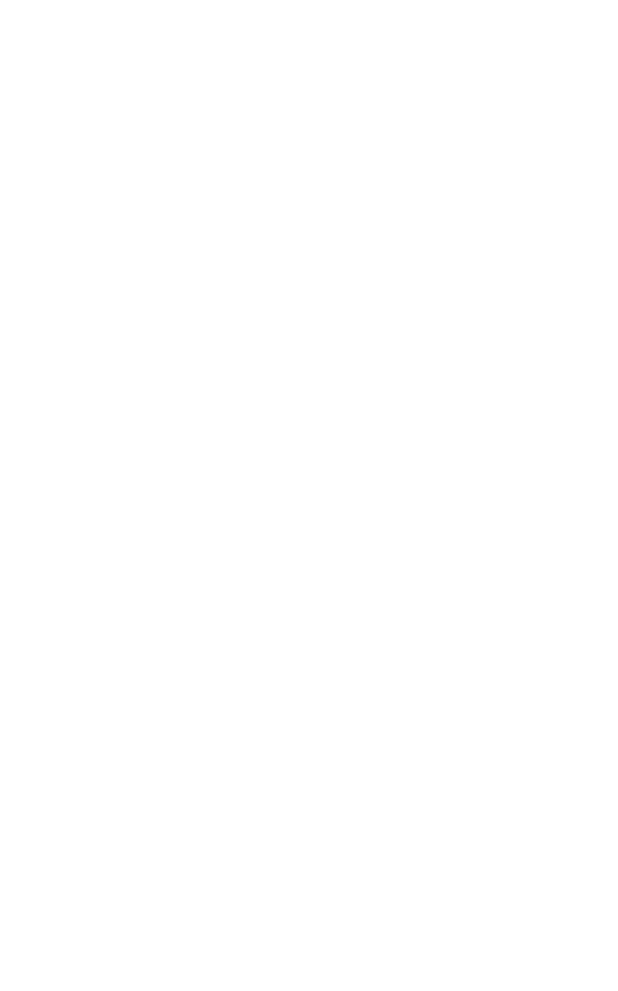scroll, scrollTop: 0, scrollLeft: 0, axis: both 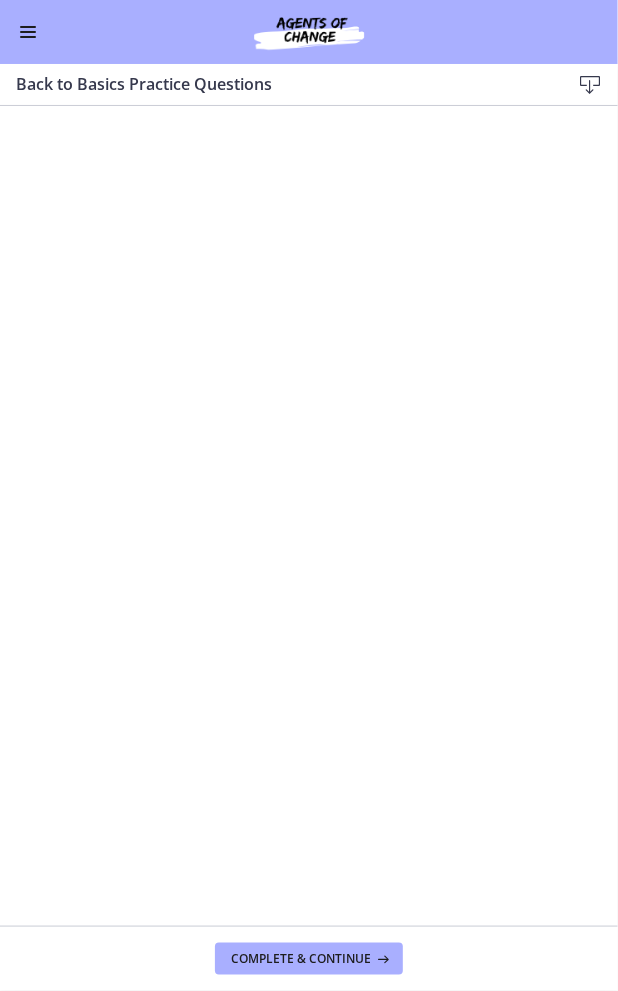 click at bounding box center (28, 37) 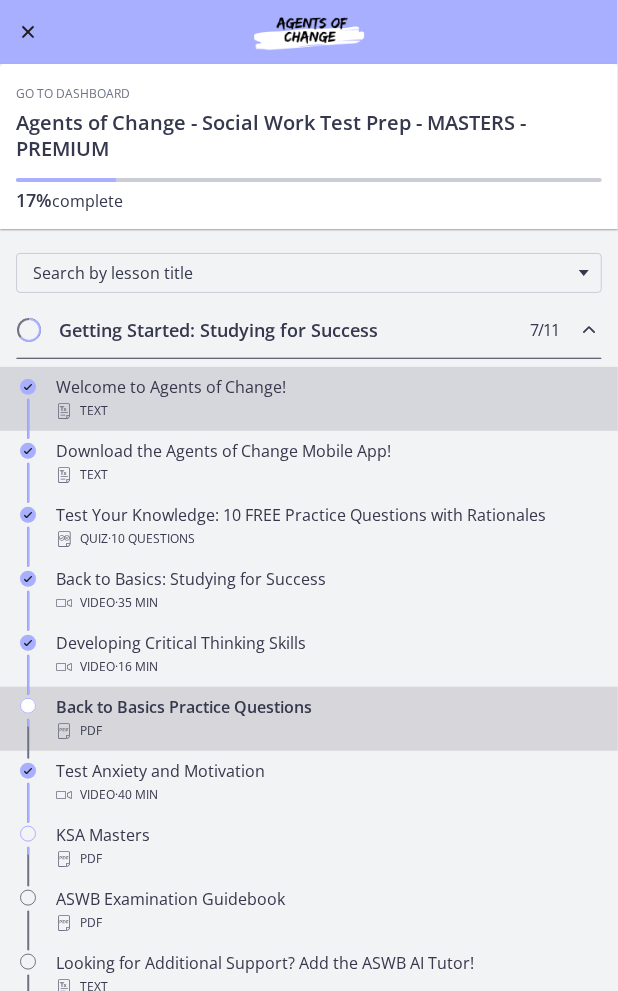 click on "Text" at bounding box center [329, 411] 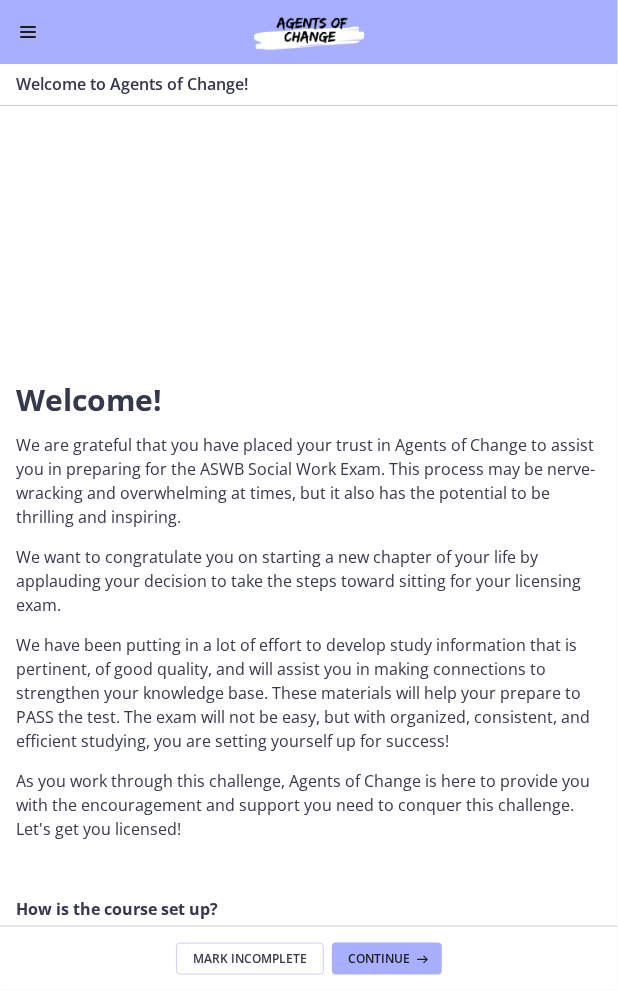 scroll, scrollTop: 0, scrollLeft: 0, axis: both 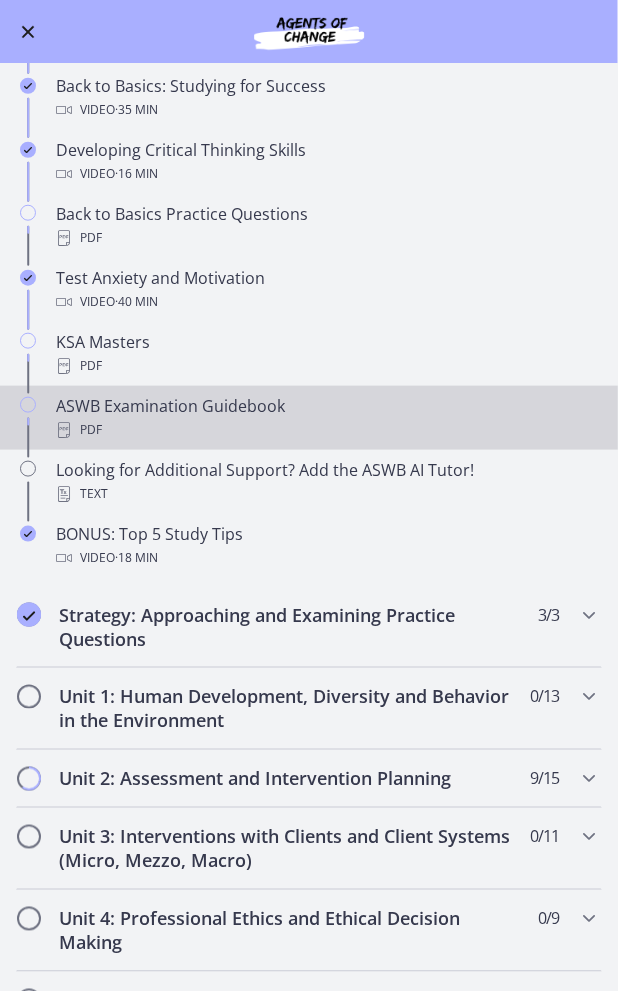 click on "ASWB Examination Guidebook
PDF" at bounding box center [309, 418] 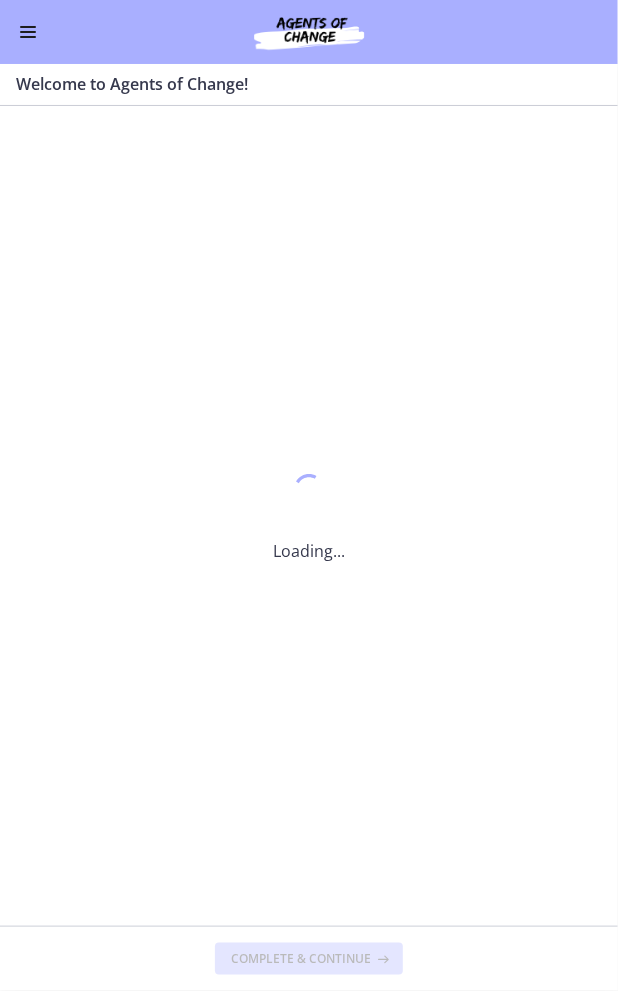scroll, scrollTop: 553, scrollLeft: 0, axis: vertical 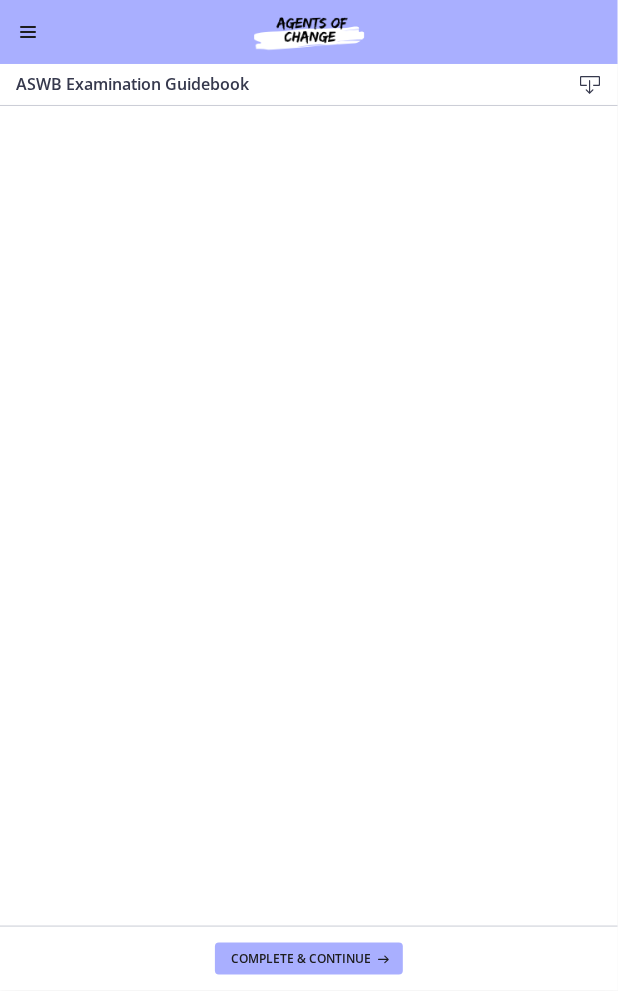 click at bounding box center (28, 37) 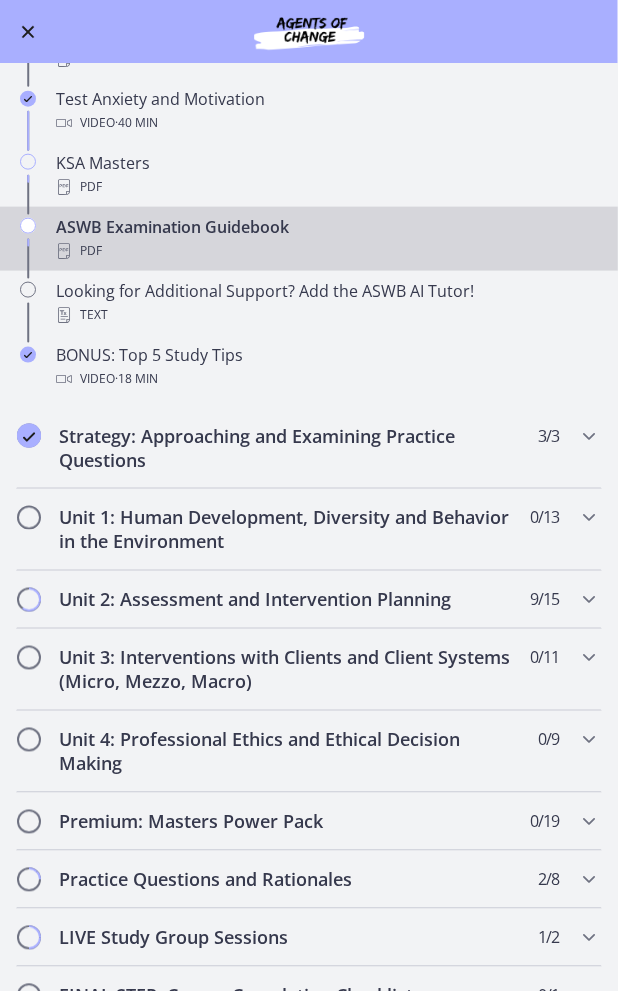 scroll, scrollTop: 672, scrollLeft: 0, axis: vertical 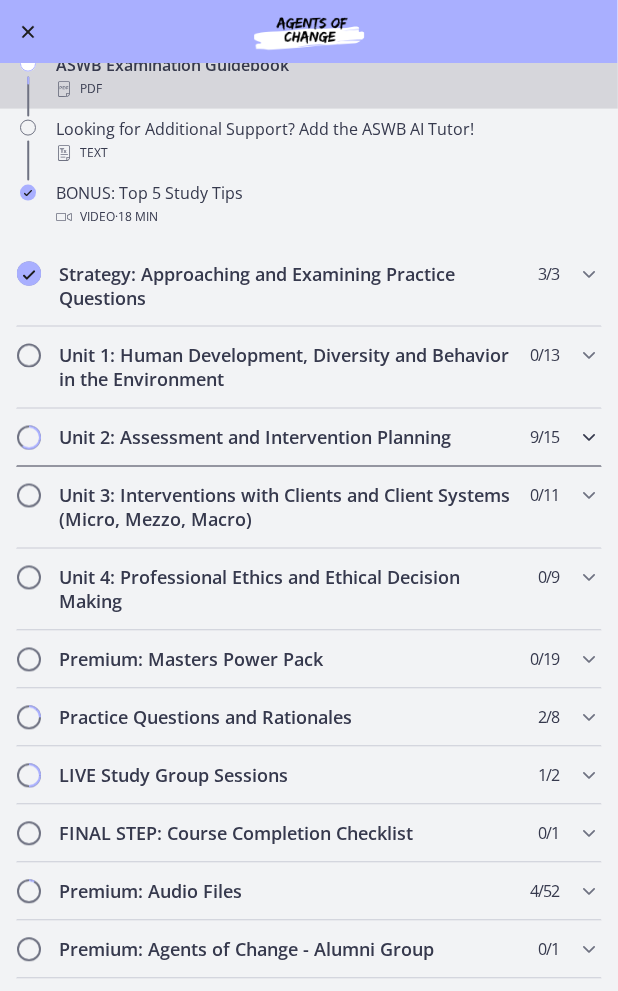 click on "Unit 2: Assessment and Intervention Planning" at bounding box center [290, 438] 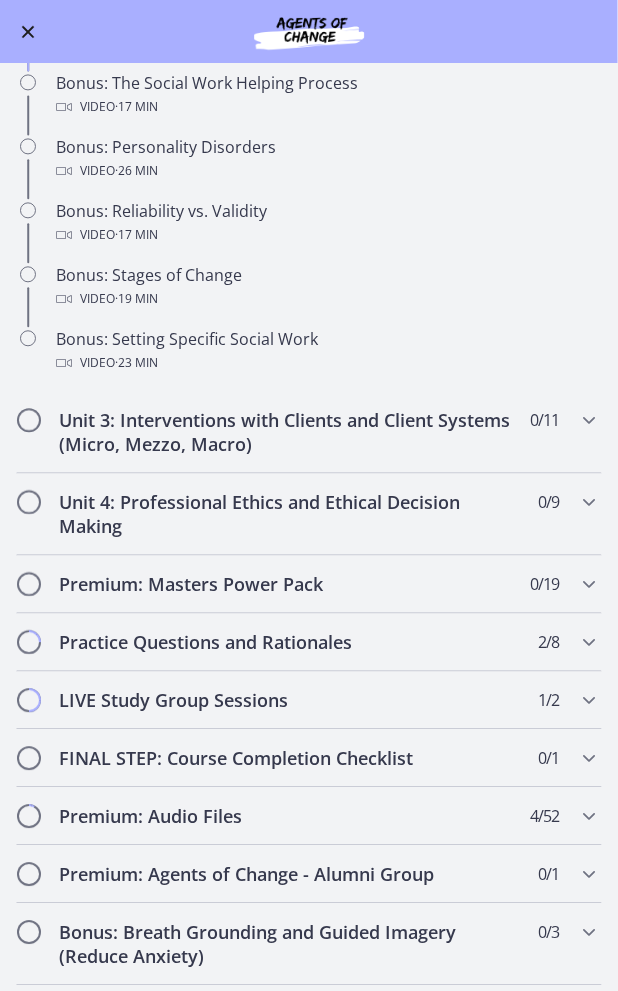 scroll, scrollTop: 1282, scrollLeft: 0, axis: vertical 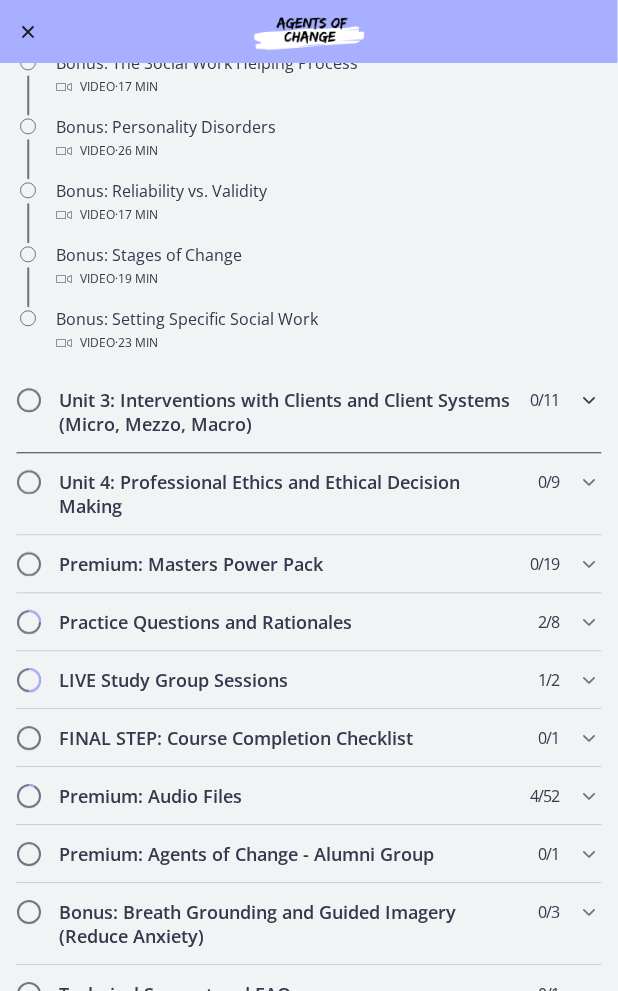click on "Unit 3: Interventions with Clients and Client Systems (Micro, Mezzo, Macro)" at bounding box center [290, 412] 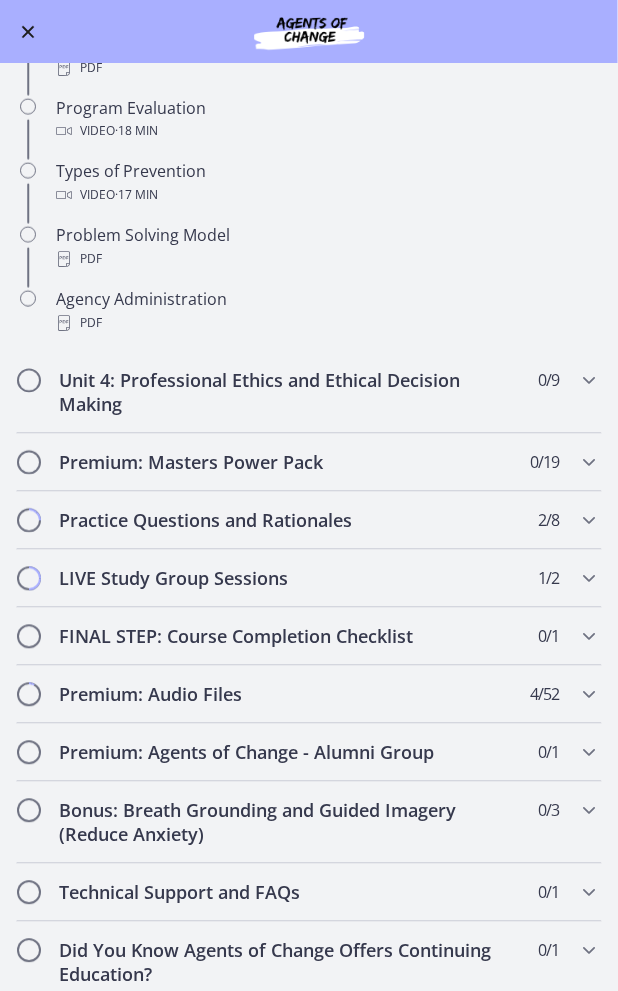 scroll, scrollTop: 1030, scrollLeft: 0, axis: vertical 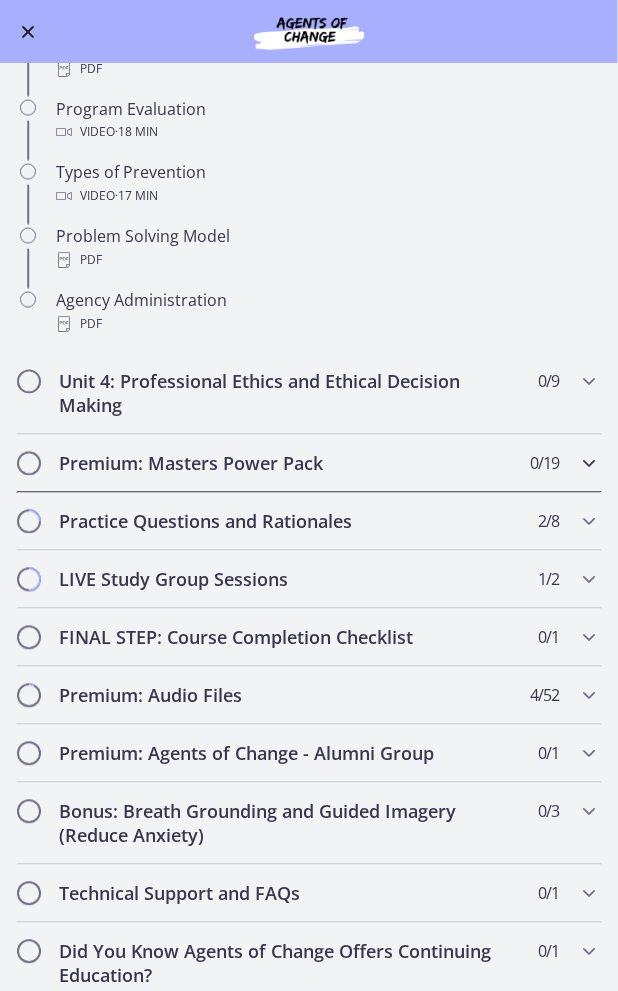 click on "Premium: Masters Power Pack" at bounding box center (290, 464) 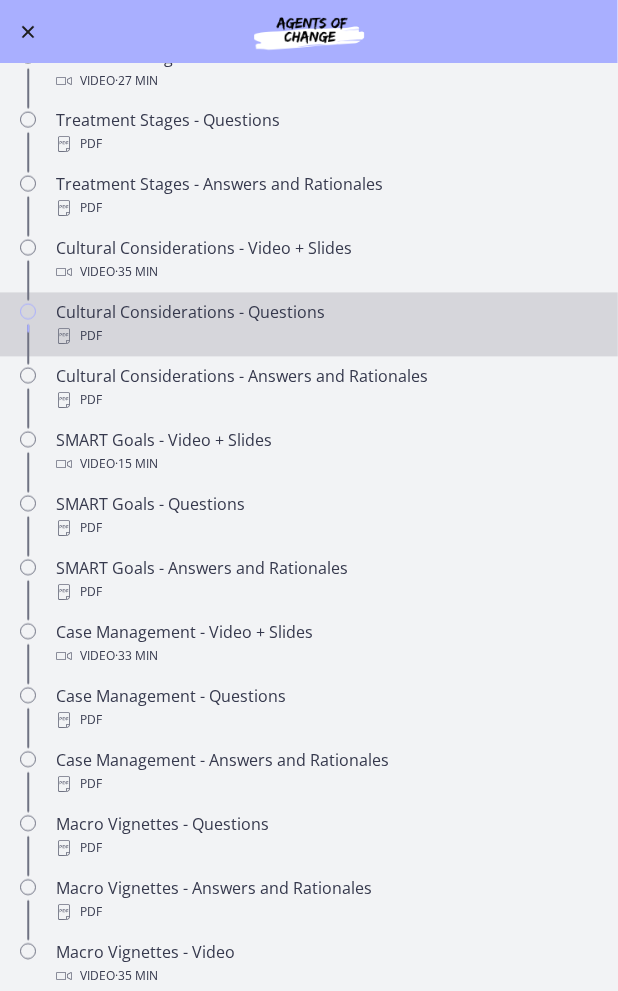 click on "Cultural Considerations - Questions
PDF" at bounding box center (329, 325) 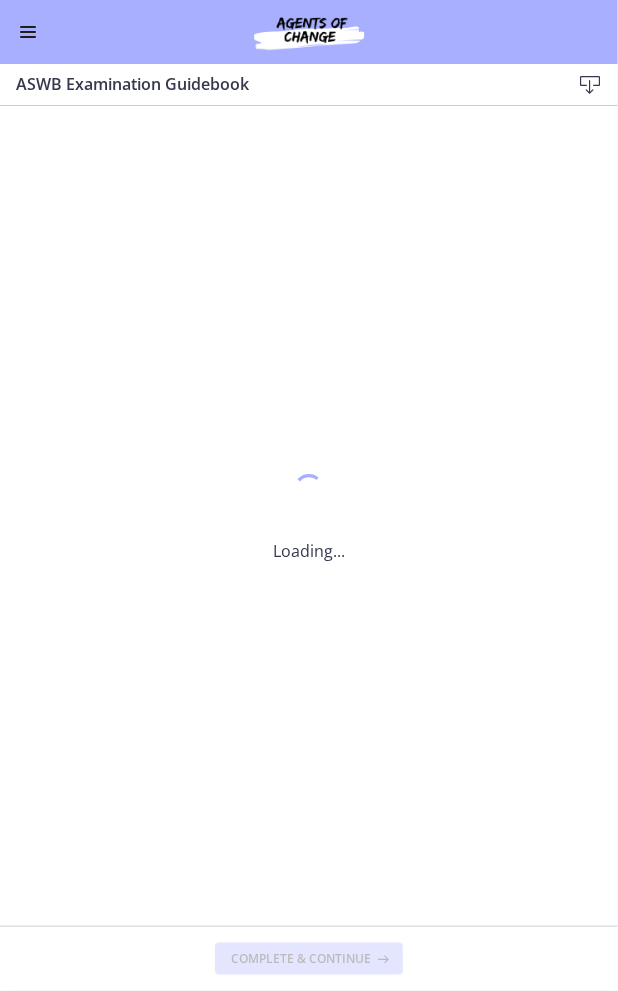 scroll, scrollTop: 995, scrollLeft: 0, axis: vertical 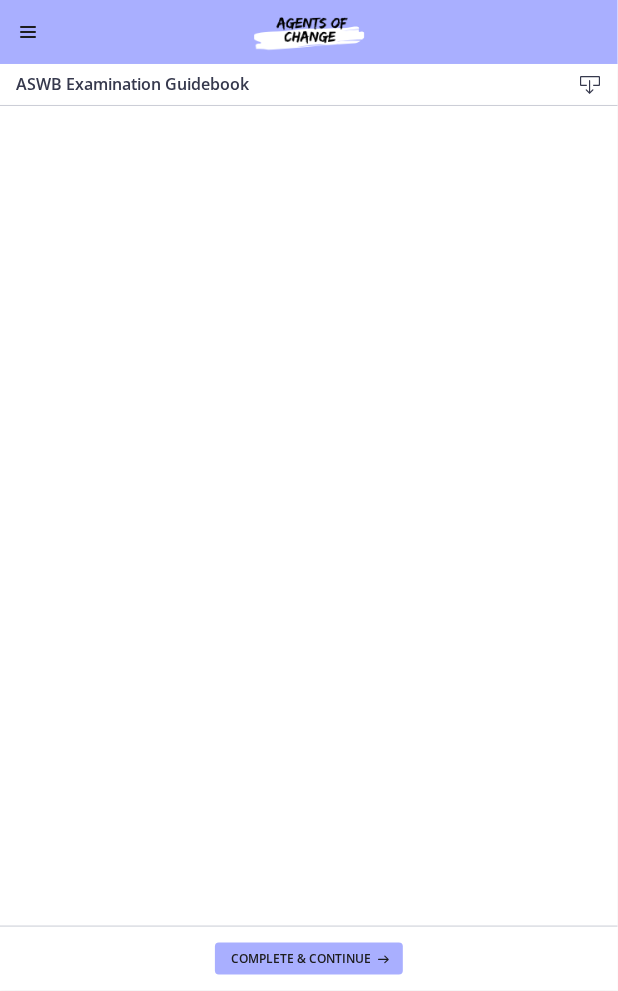 click at bounding box center (28, 37) 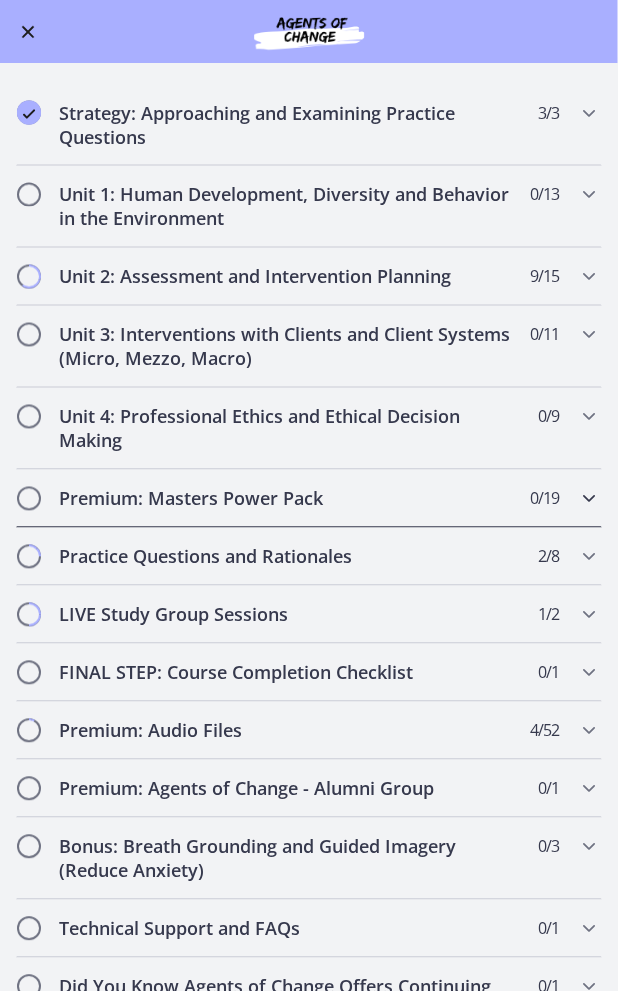 click at bounding box center (589, 499) 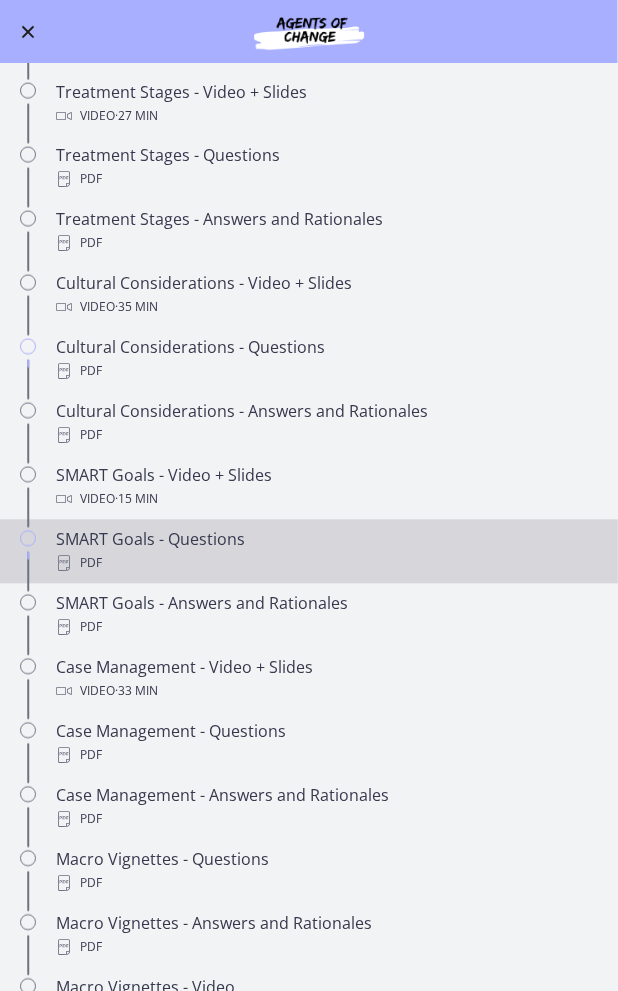 click on "SMART Goals - Questions
PDF" at bounding box center (309, 552) 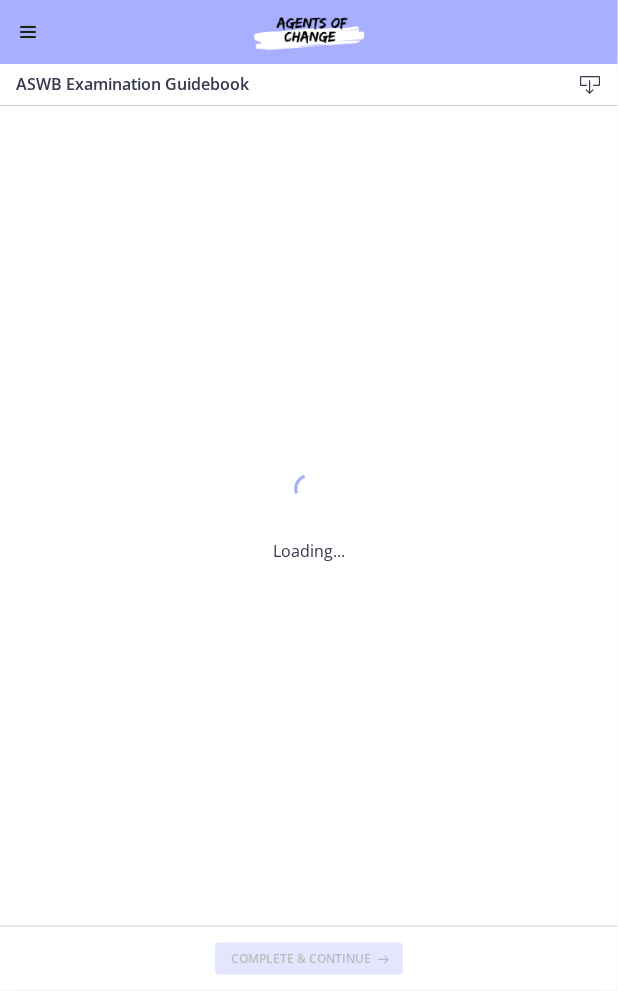 click on "Loading..." at bounding box center (309, 551) 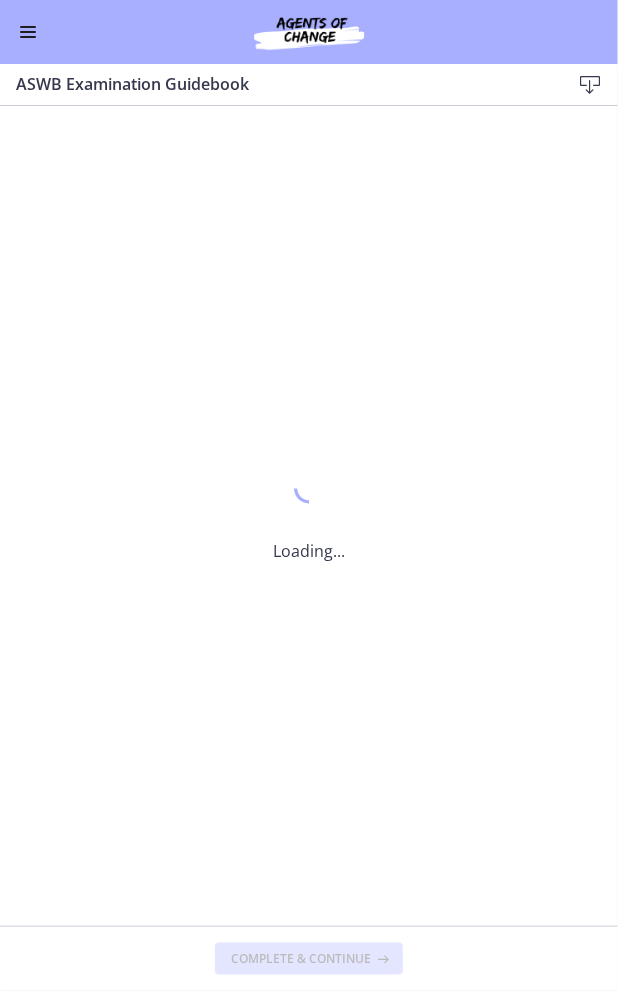 click on "Loading..." at bounding box center (309, 551) 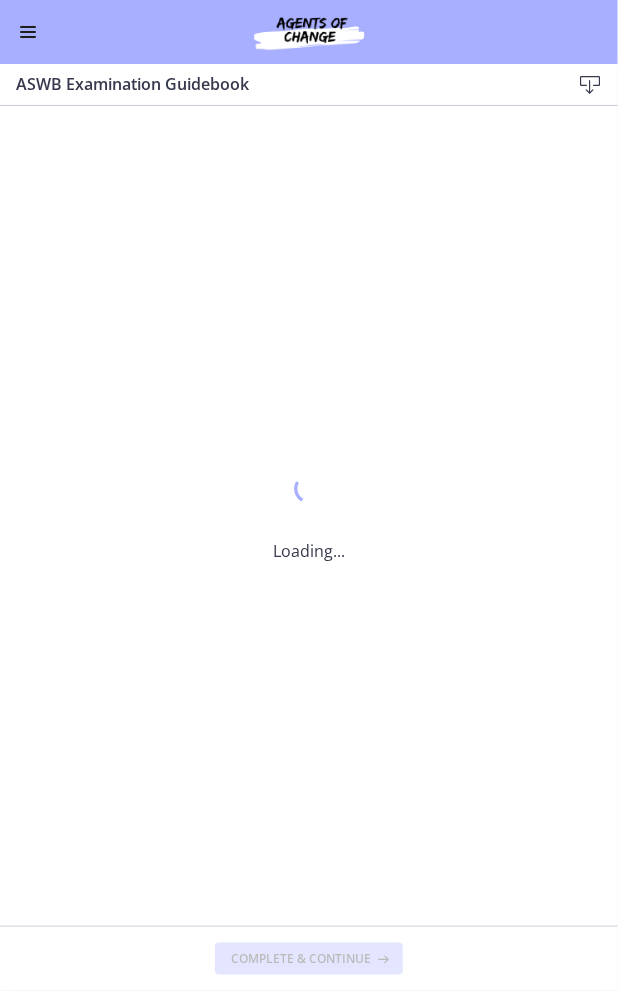 click on "Loading..." at bounding box center [309, 516] 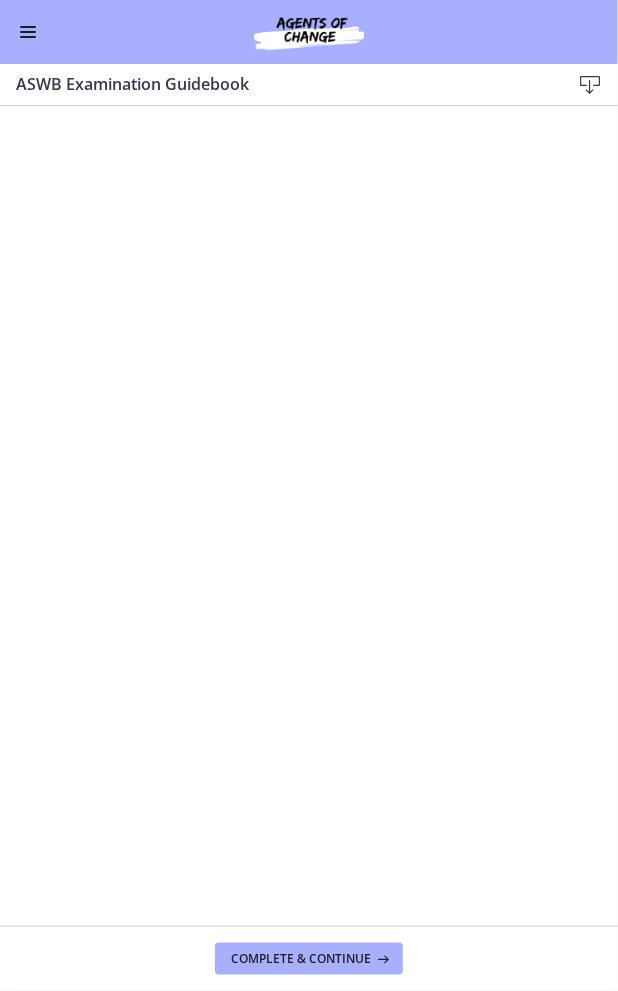 click at bounding box center [28, 37] 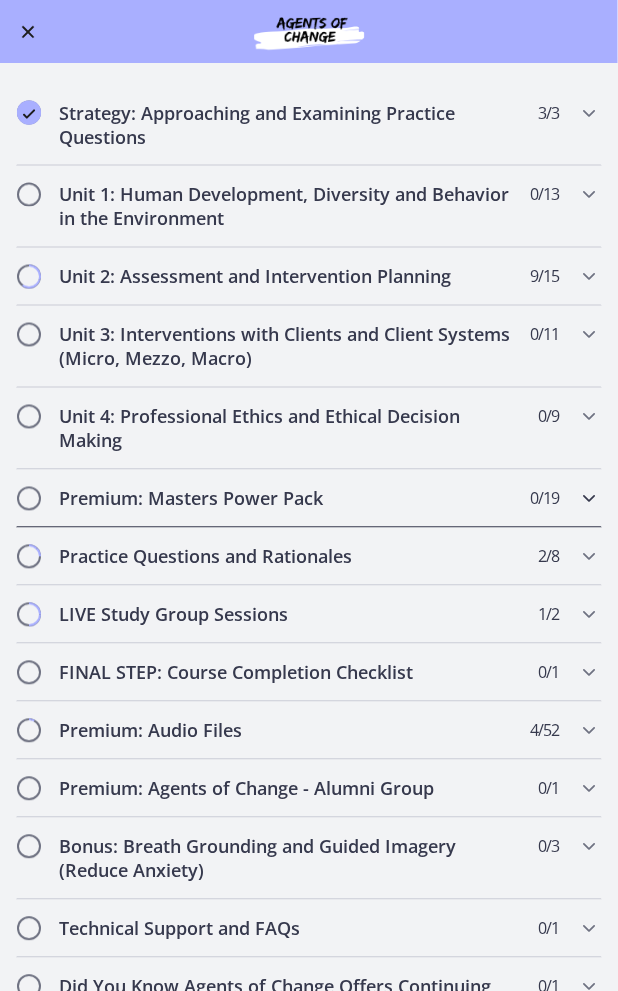 click at bounding box center (589, 499) 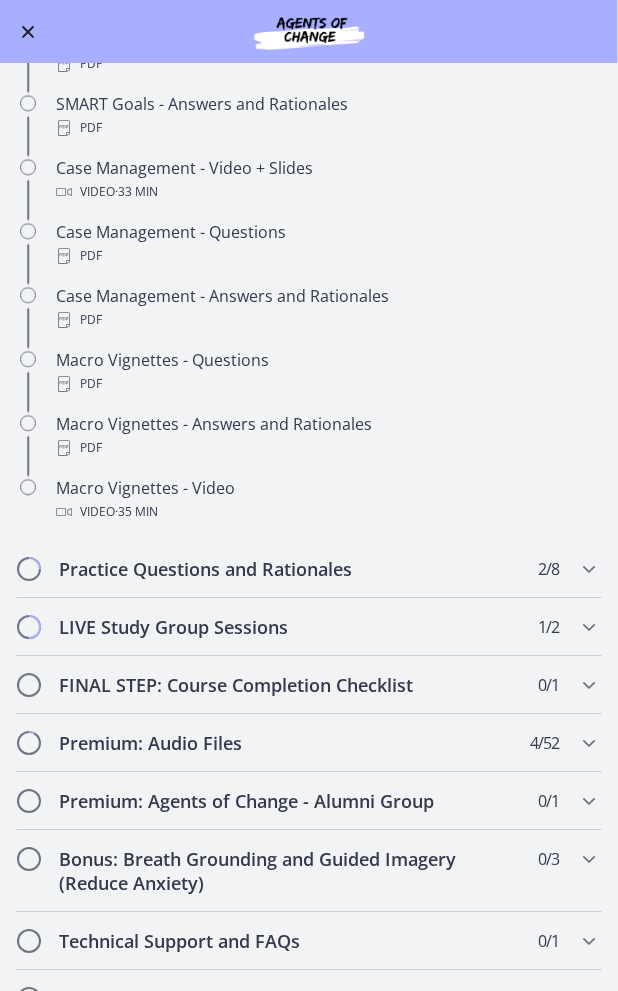 scroll, scrollTop: 1542, scrollLeft: 0, axis: vertical 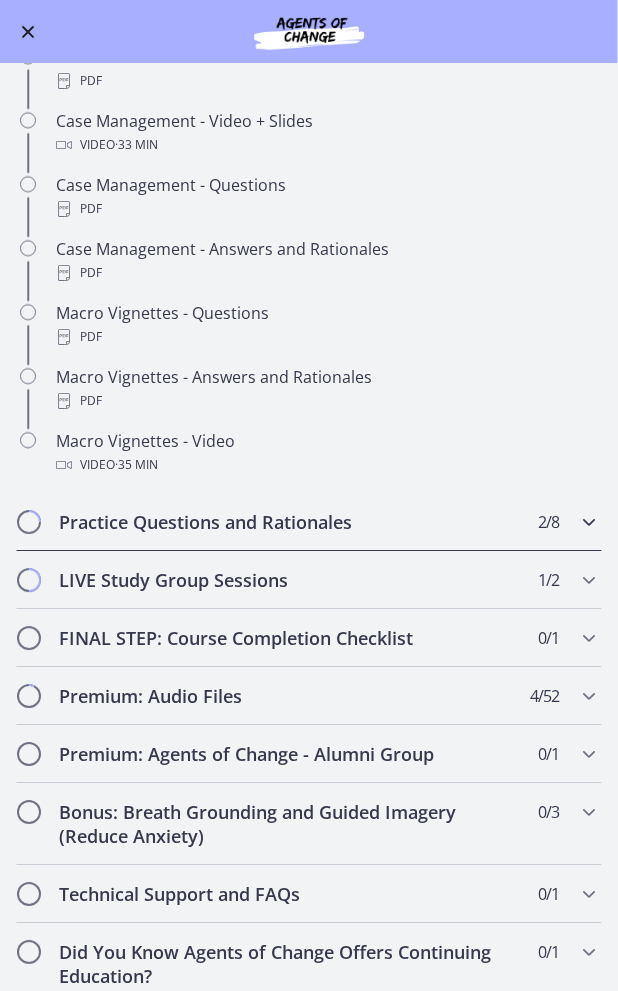 click on "Practice Questions and Rationales" at bounding box center [290, 522] 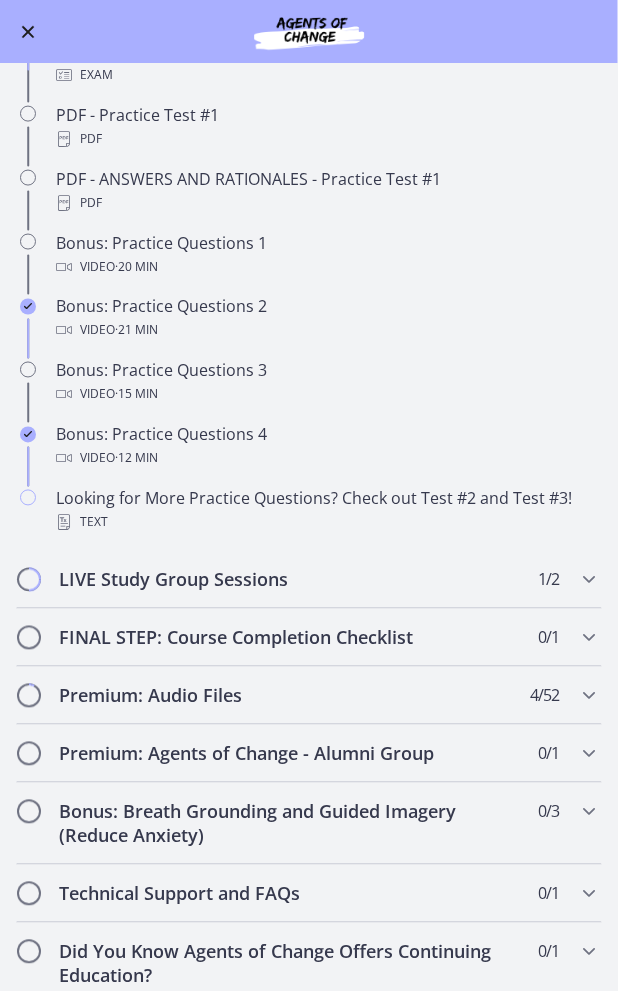 scroll, scrollTop: 738, scrollLeft: 0, axis: vertical 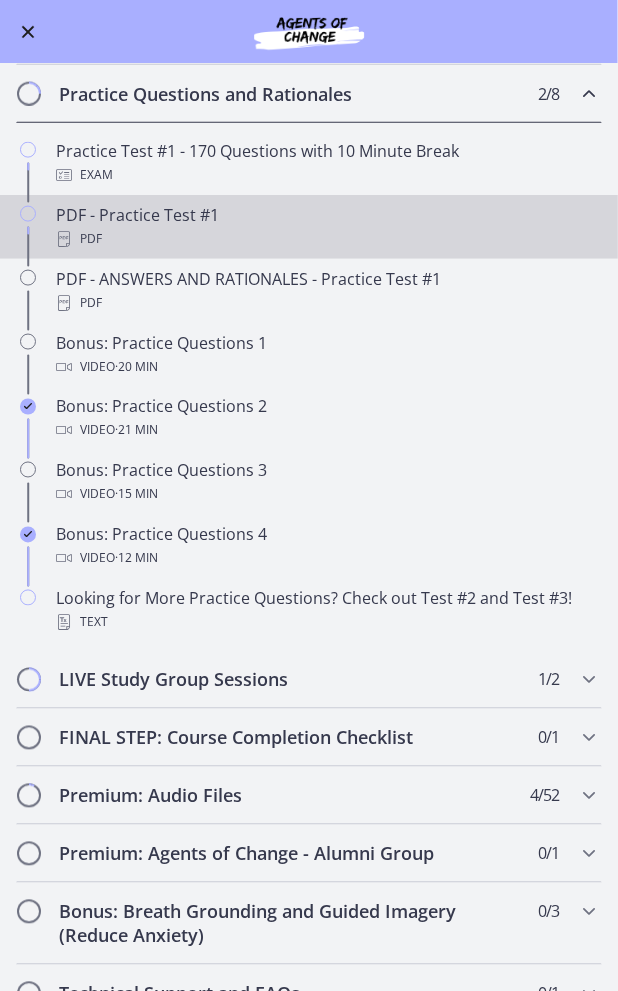 click on "PDF" at bounding box center (329, 239) 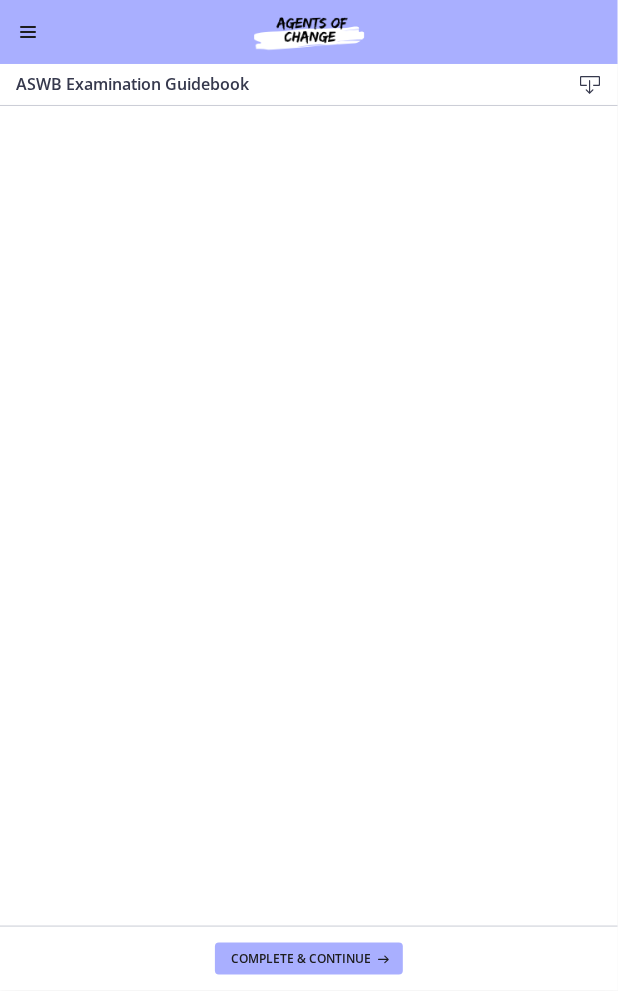 scroll, scrollTop: 1030, scrollLeft: 0, axis: vertical 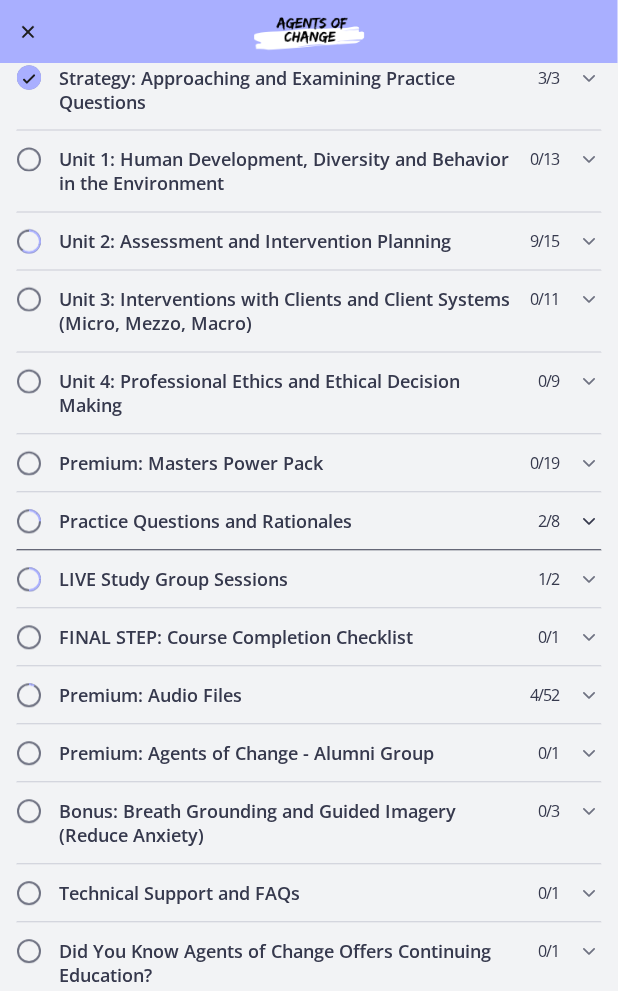 click at bounding box center [589, 522] 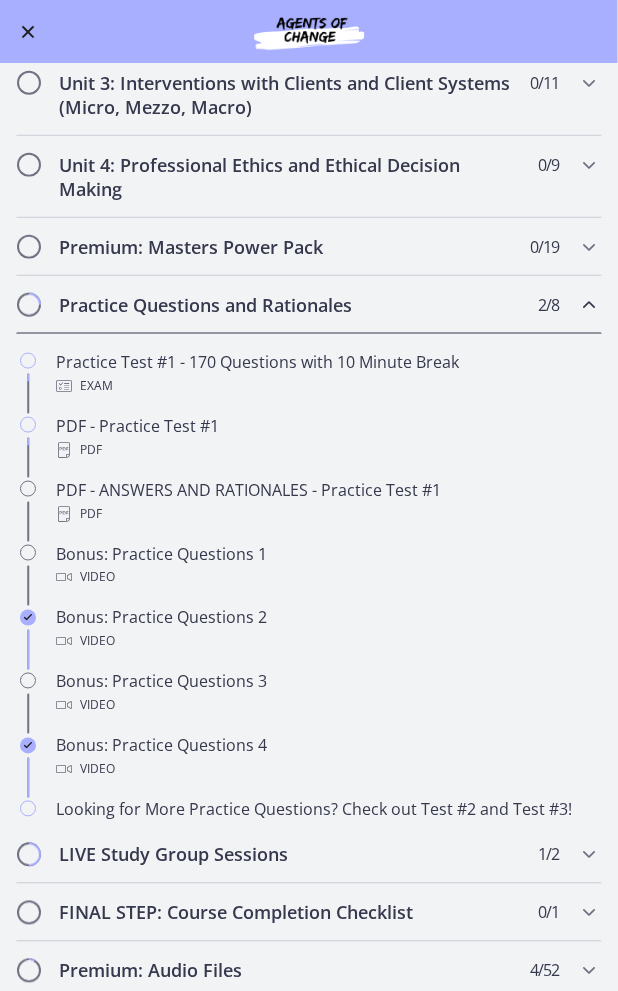 scroll, scrollTop: 310, scrollLeft: 0, axis: vertical 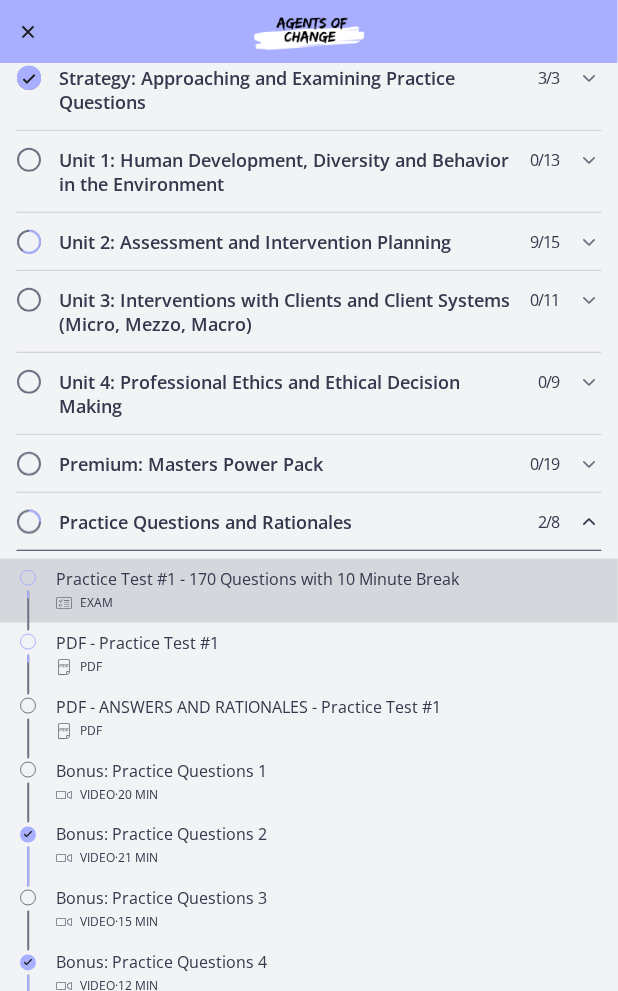 click on "Practice Test #1 - 170 Questions with 10 Minute Break
Exam" at bounding box center (329, 591) 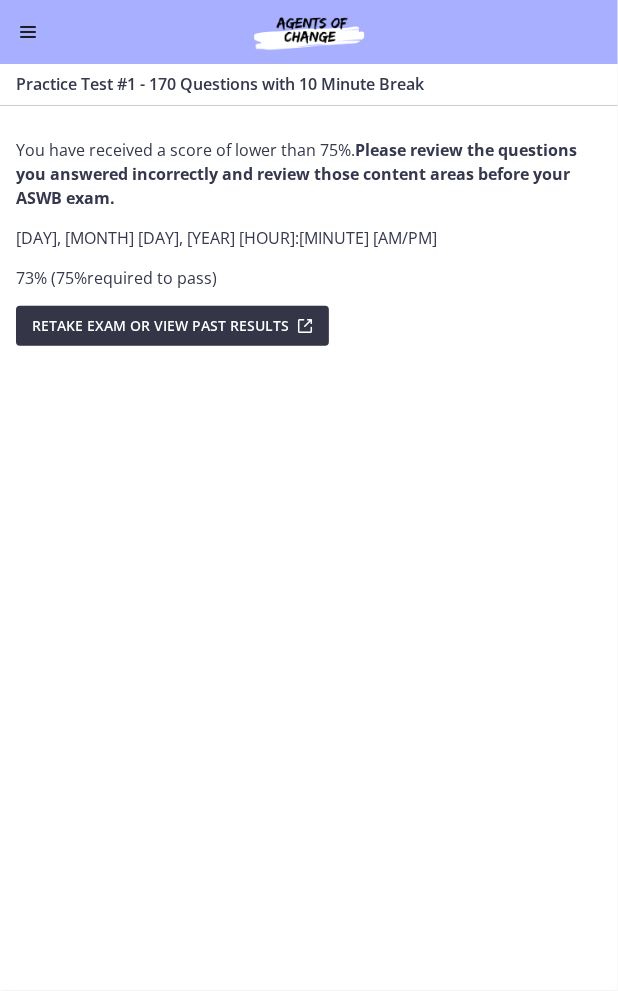 click on "Retake Exam OR View Past Results" at bounding box center (160, 326) 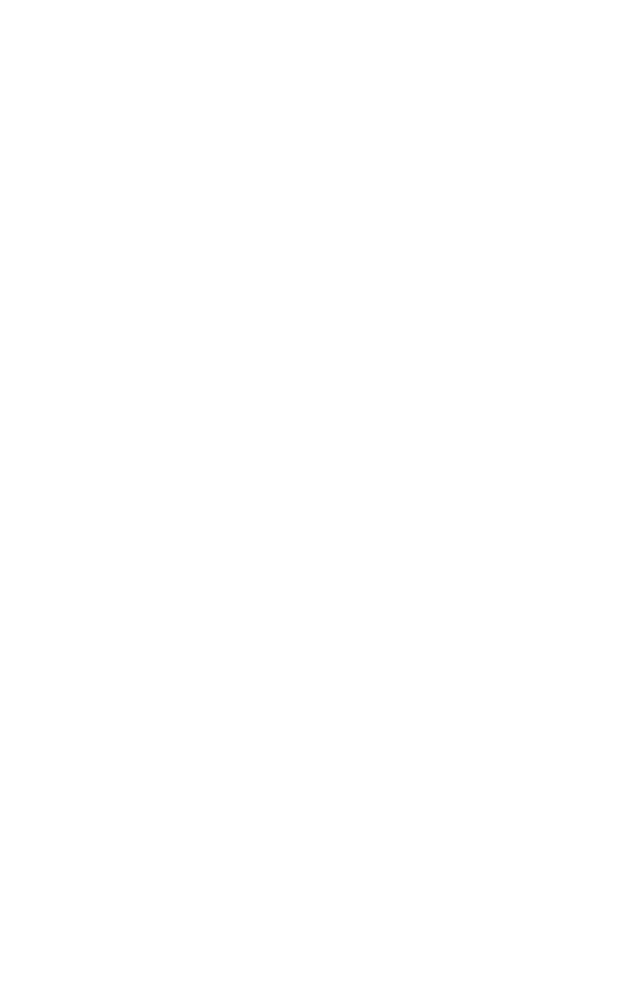 scroll, scrollTop: 0, scrollLeft: 0, axis: both 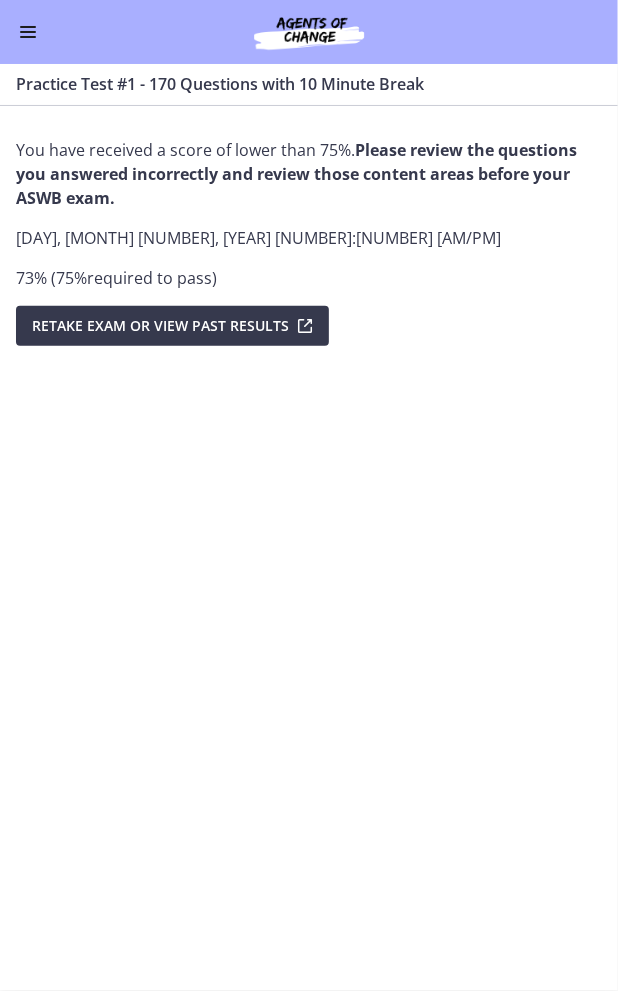 click at bounding box center [28, 32] 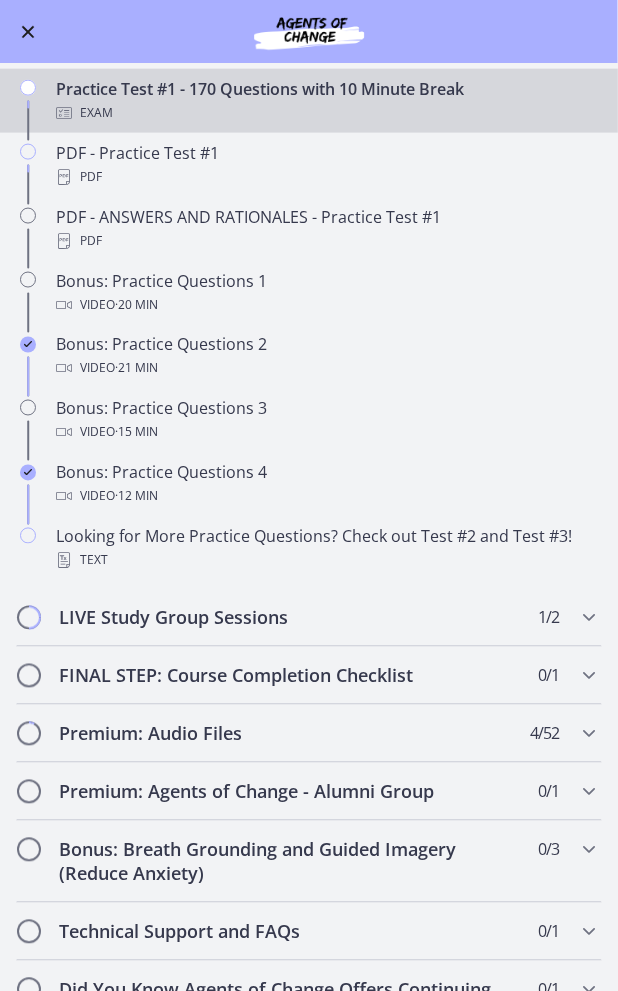 scroll, scrollTop: 838, scrollLeft: 0, axis: vertical 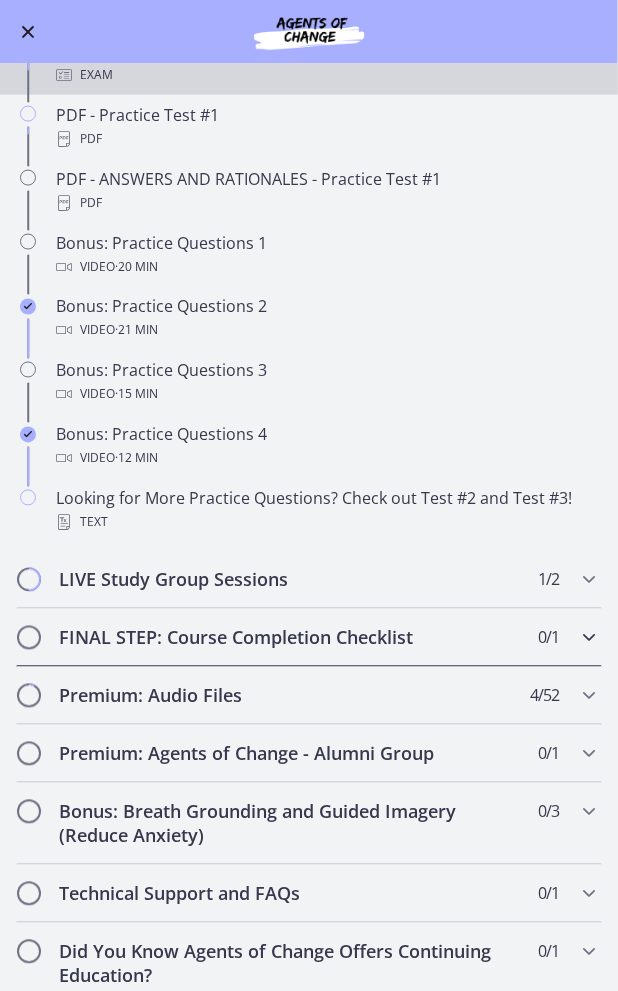 click on "FINAL STEP: Course Completion Checklist" at bounding box center [290, 638] 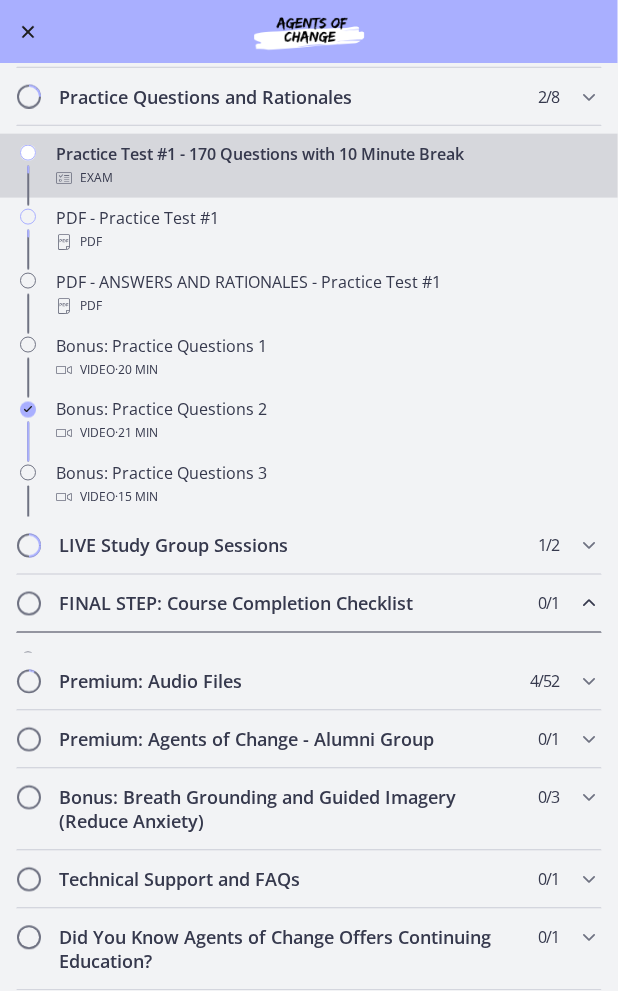 scroll, scrollTop: 390, scrollLeft: 0, axis: vertical 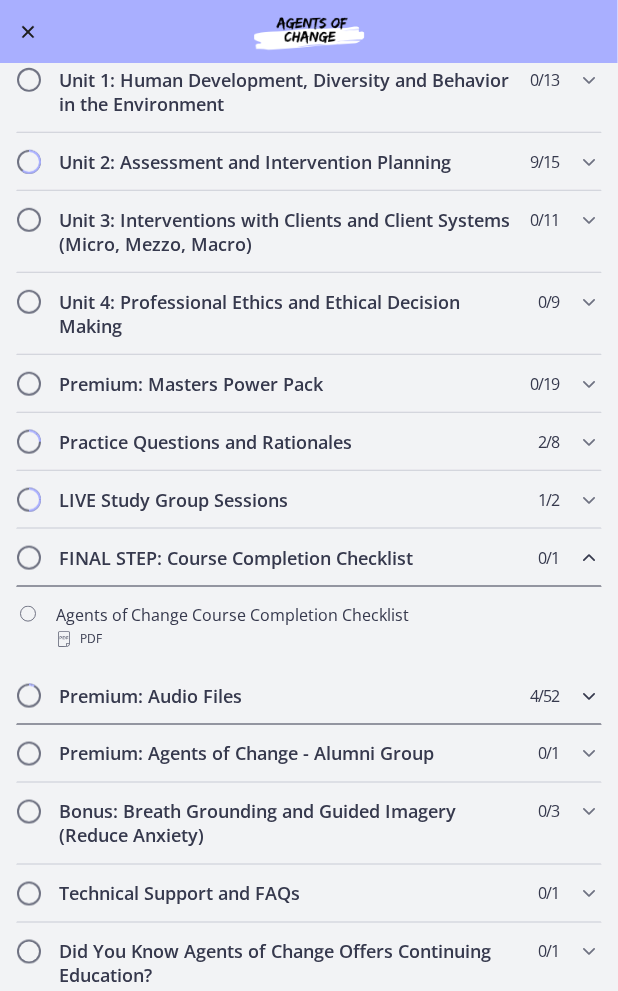 click at bounding box center (589, 696) 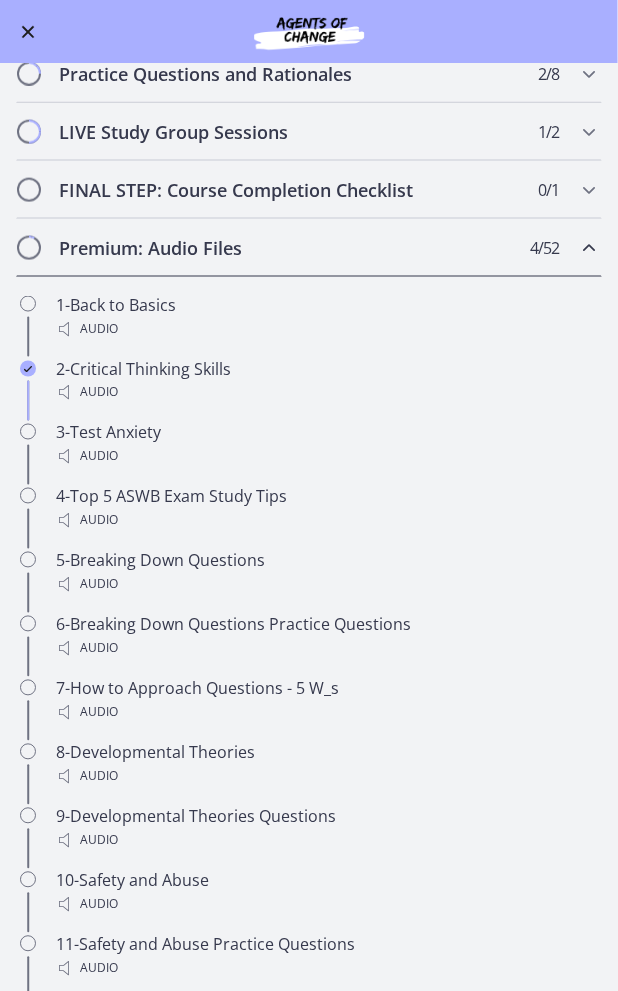 scroll, scrollTop: 690, scrollLeft: 0, axis: vertical 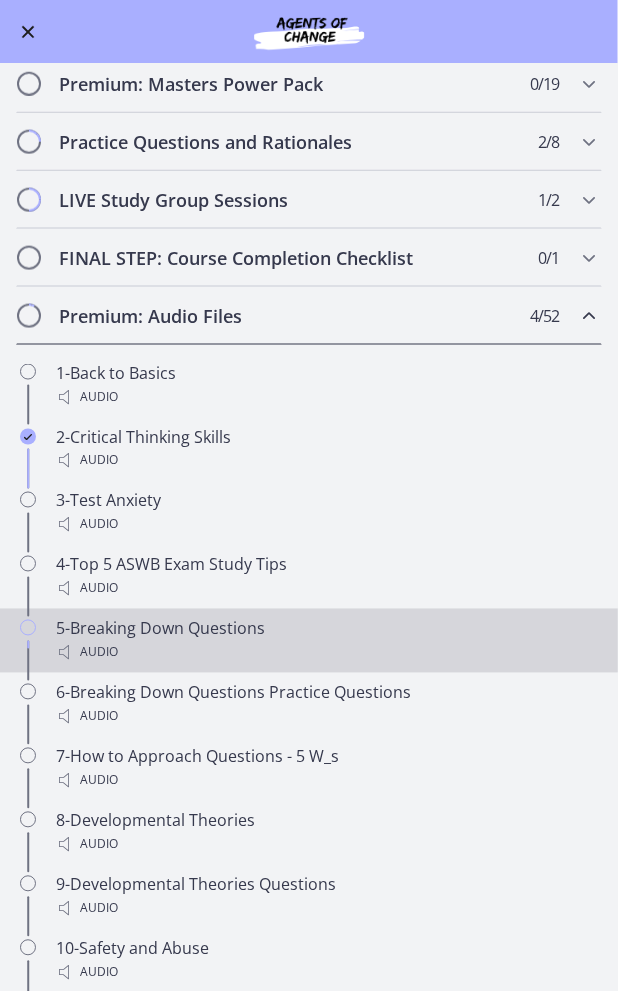 click on "5-Breaking Down Questions
Audio" at bounding box center [329, 641] 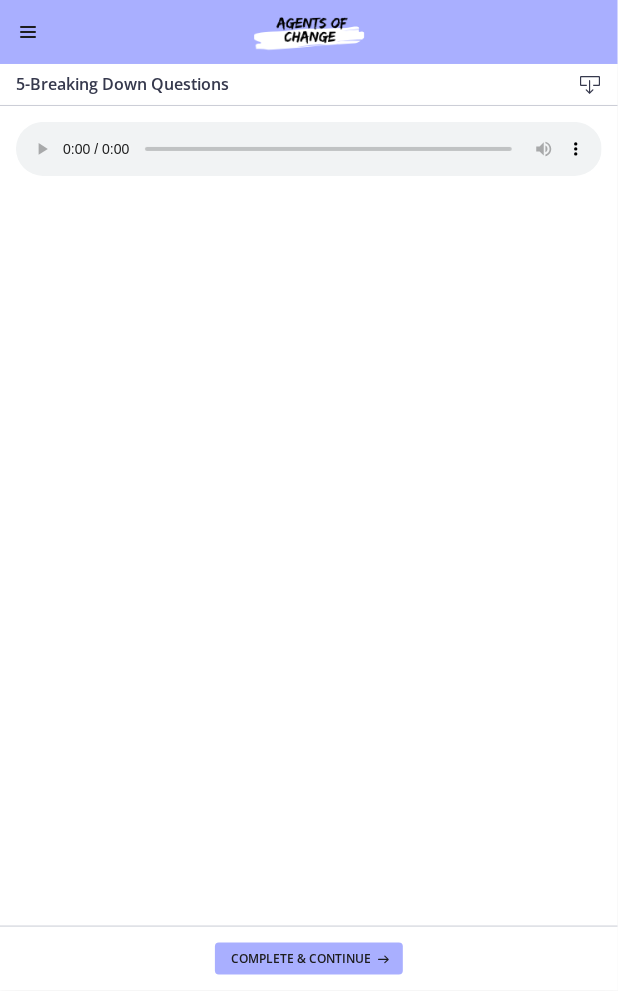 type 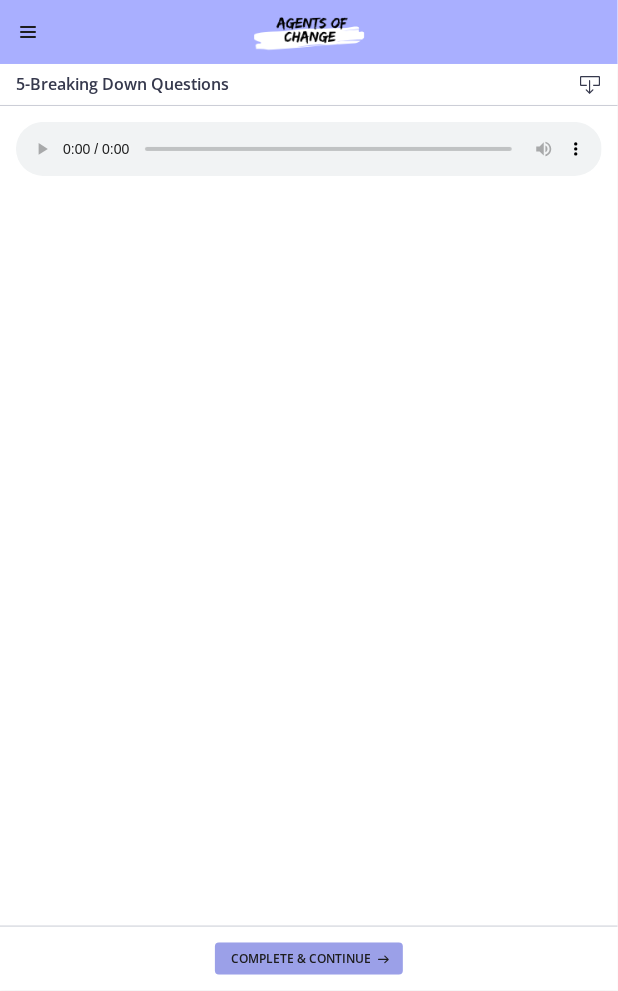 click on "Complete & continue" at bounding box center [309, 959] 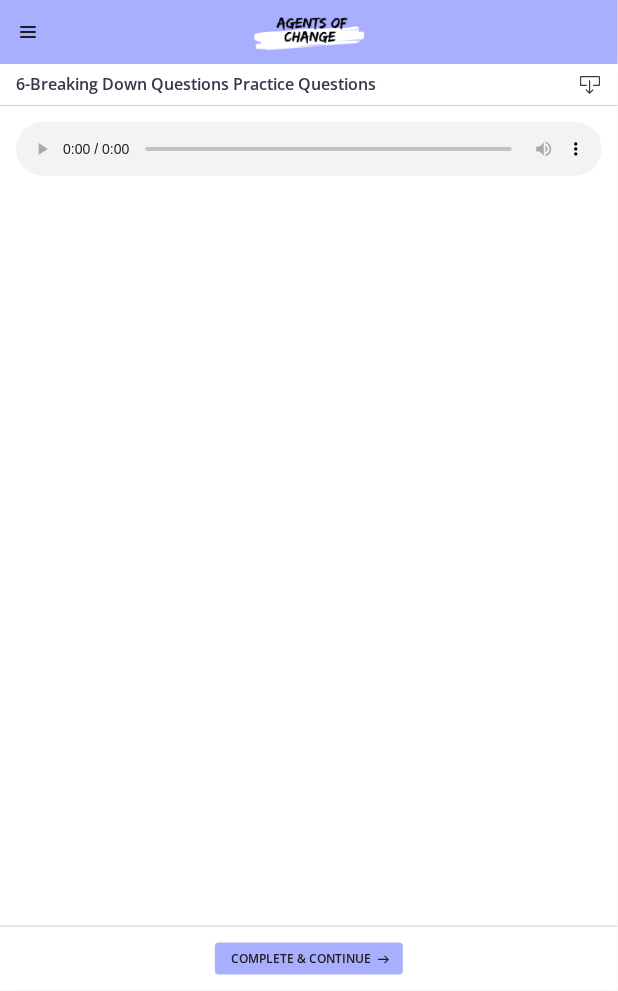click at bounding box center (28, 32) 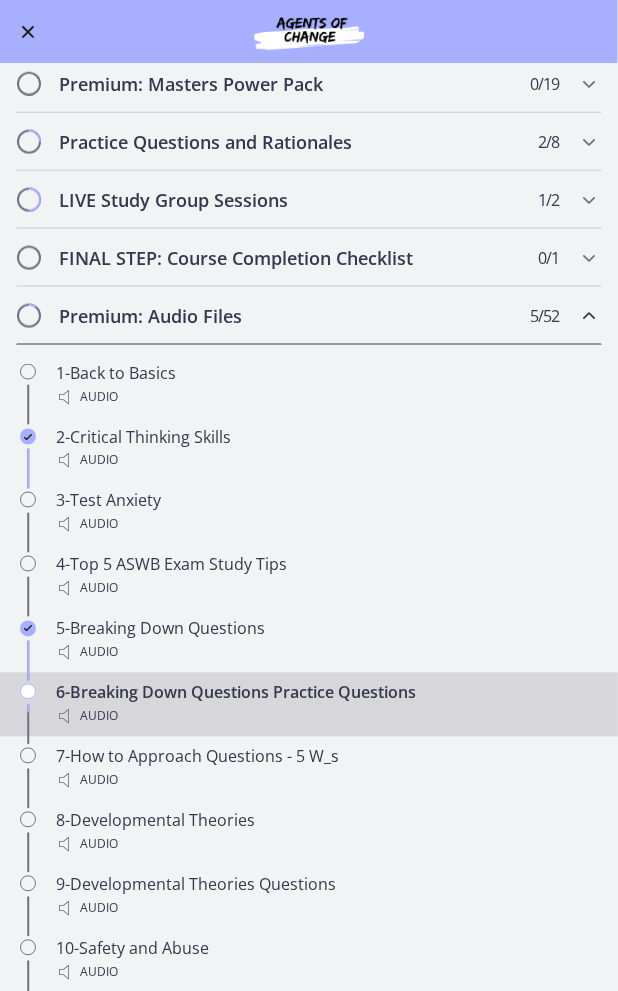 click at bounding box center (28, 32) 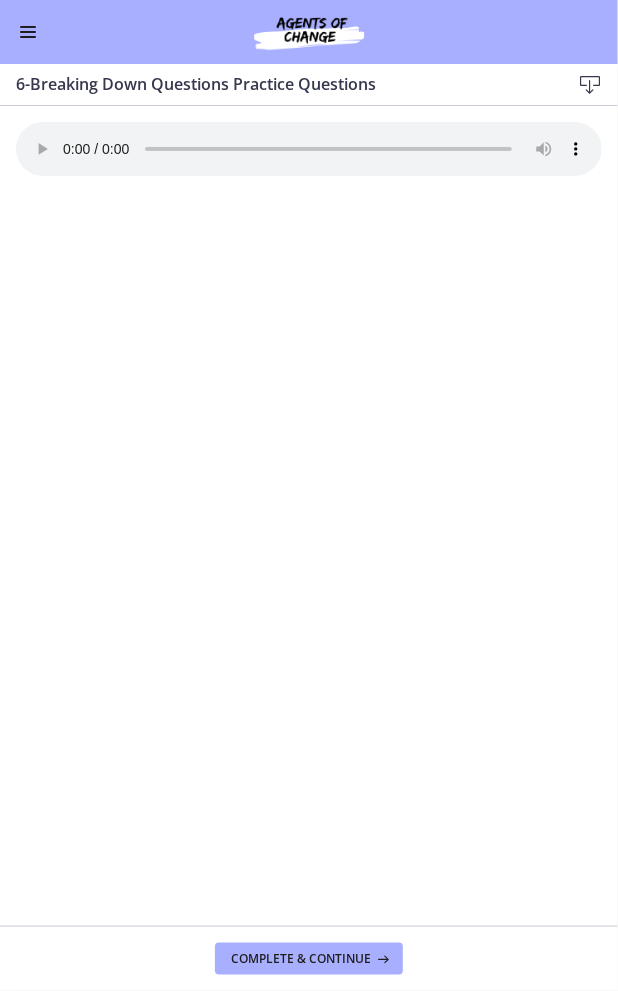 click at bounding box center (28, 32) 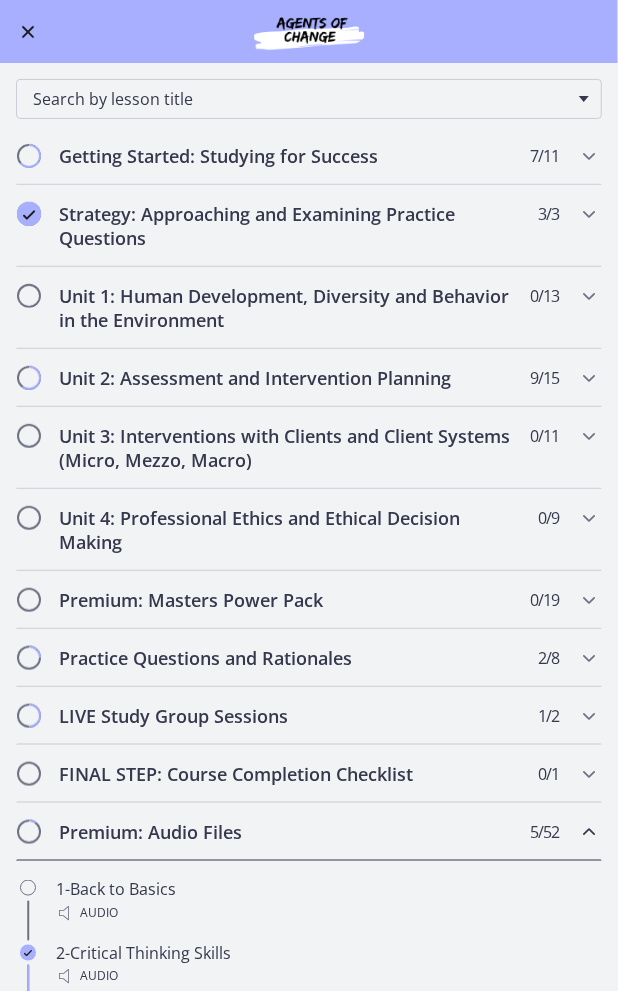 scroll, scrollTop: 0, scrollLeft: 0, axis: both 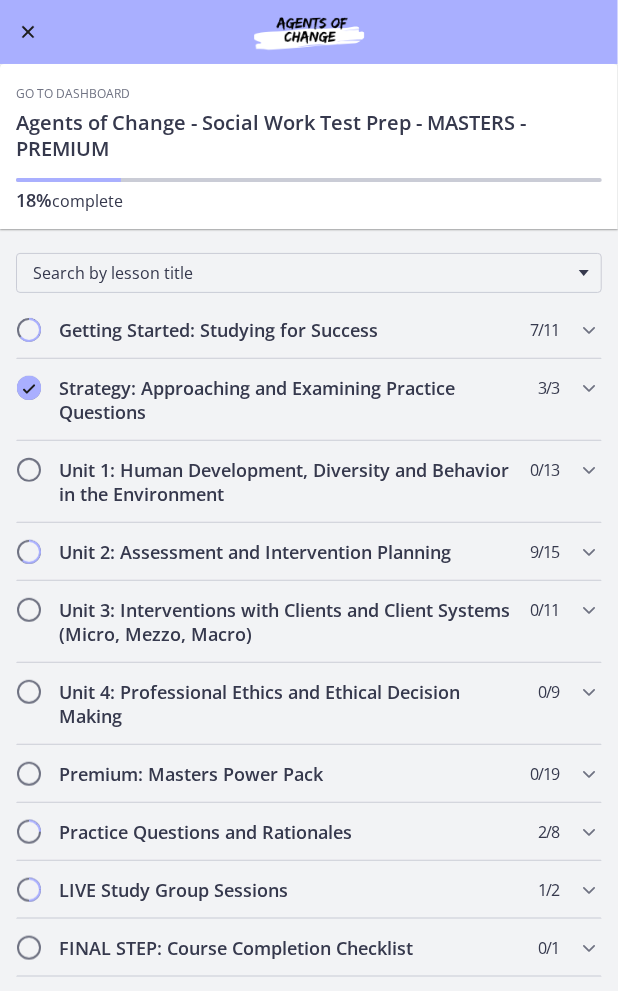 click on "Go to Dashboard" at bounding box center [73, 94] 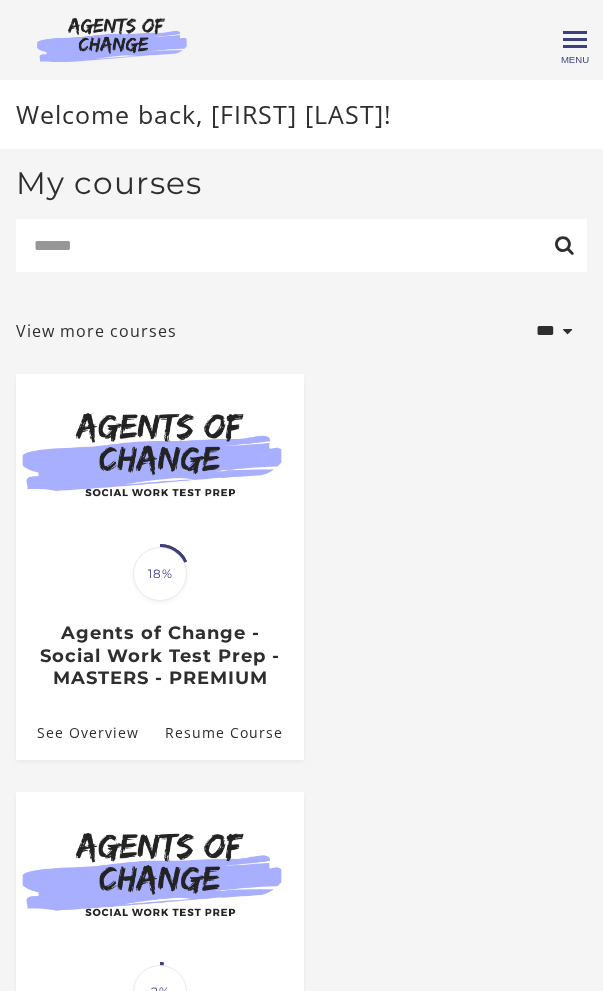 scroll, scrollTop: 0, scrollLeft: 0, axis: both 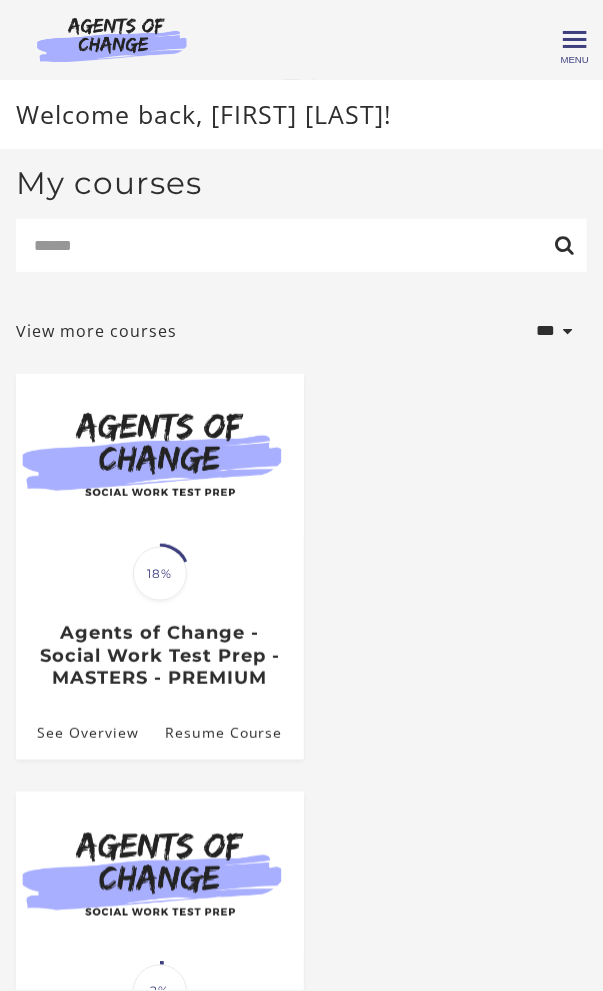 click at bounding box center [160, 455] 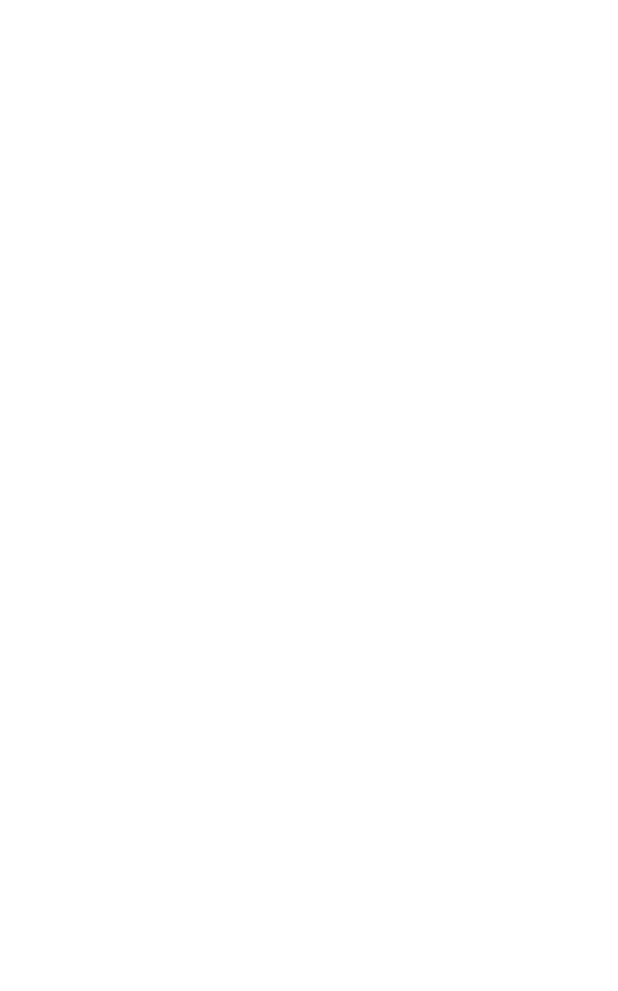 scroll, scrollTop: 0, scrollLeft: 0, axis: both 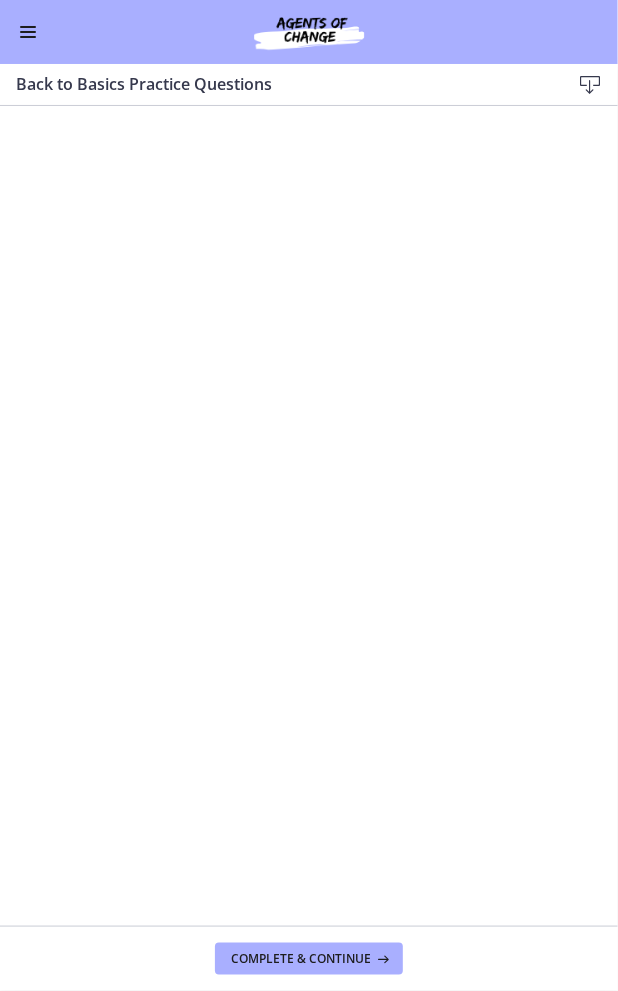 click at bounding box center [28, 32] 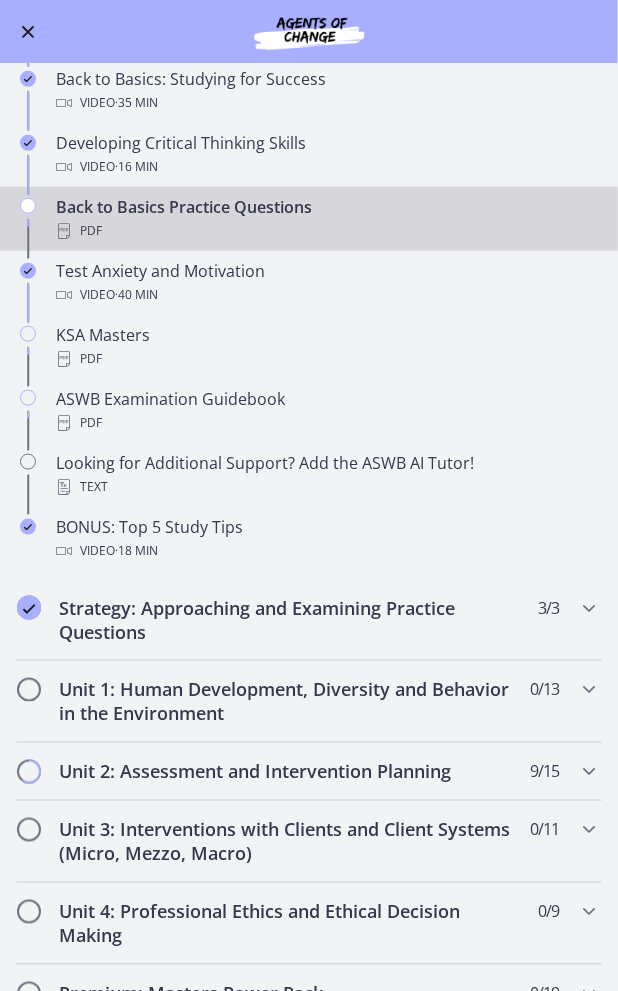 scroll, scrollTop: 600, scrollLeft: 0, axis: vertical 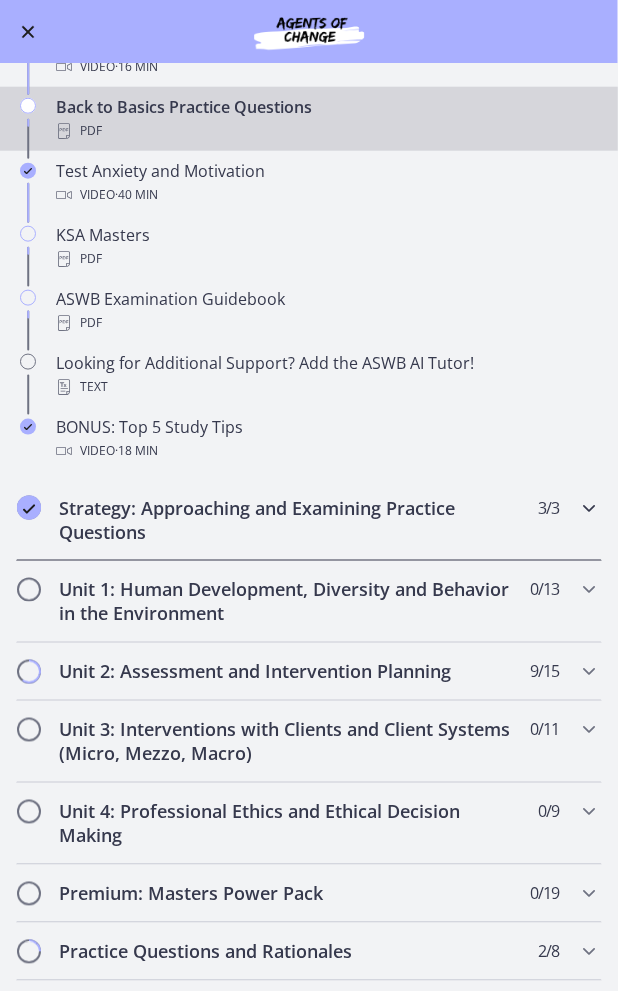 click at bounding box center (589, 508) 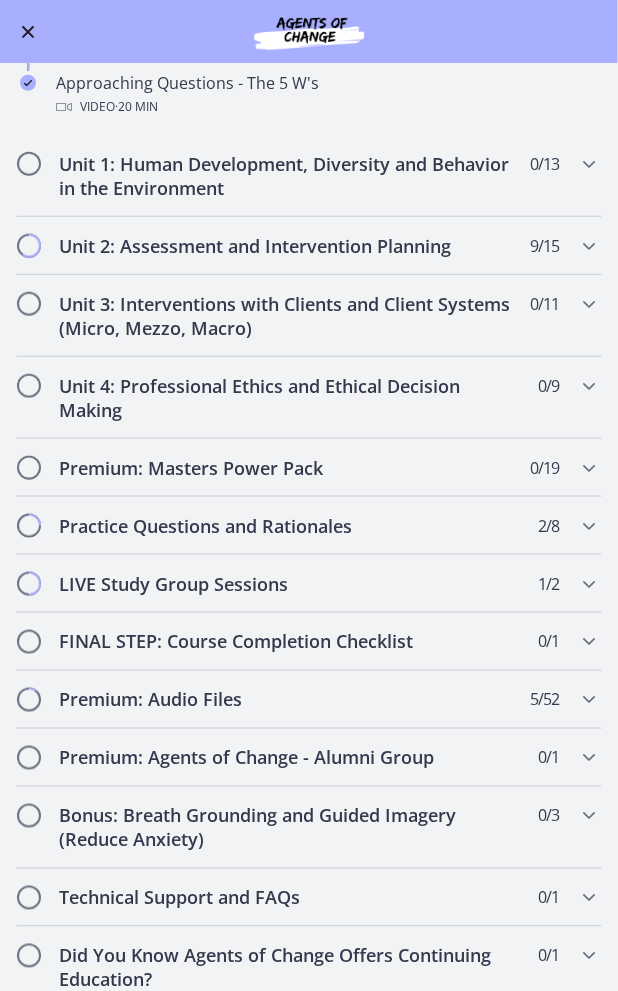 scroll, scrollTop: 518, scrollLeft: 0, axis: vertical 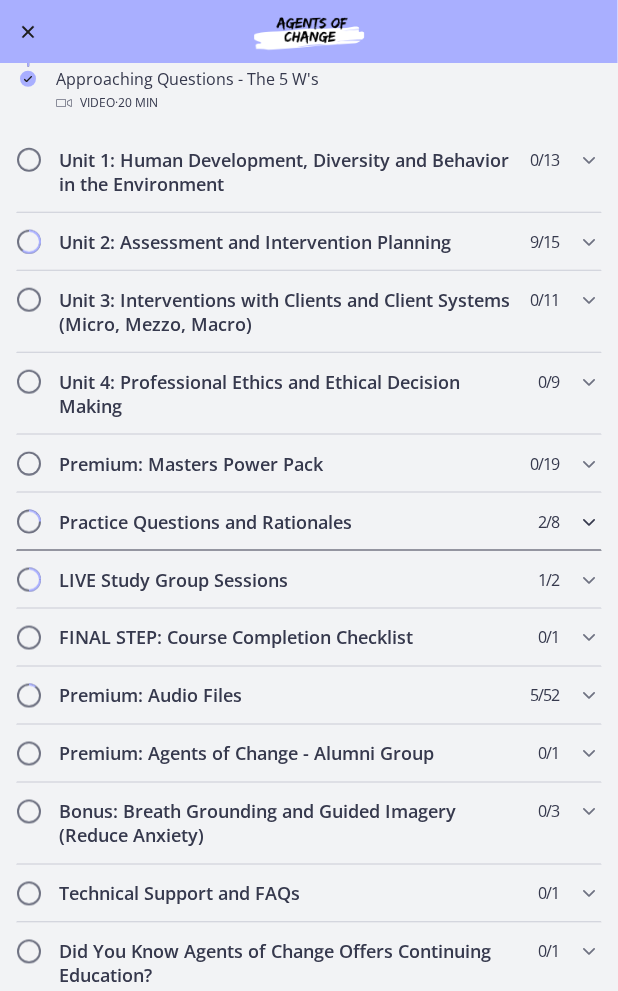 click at bounding box center [589, 522] 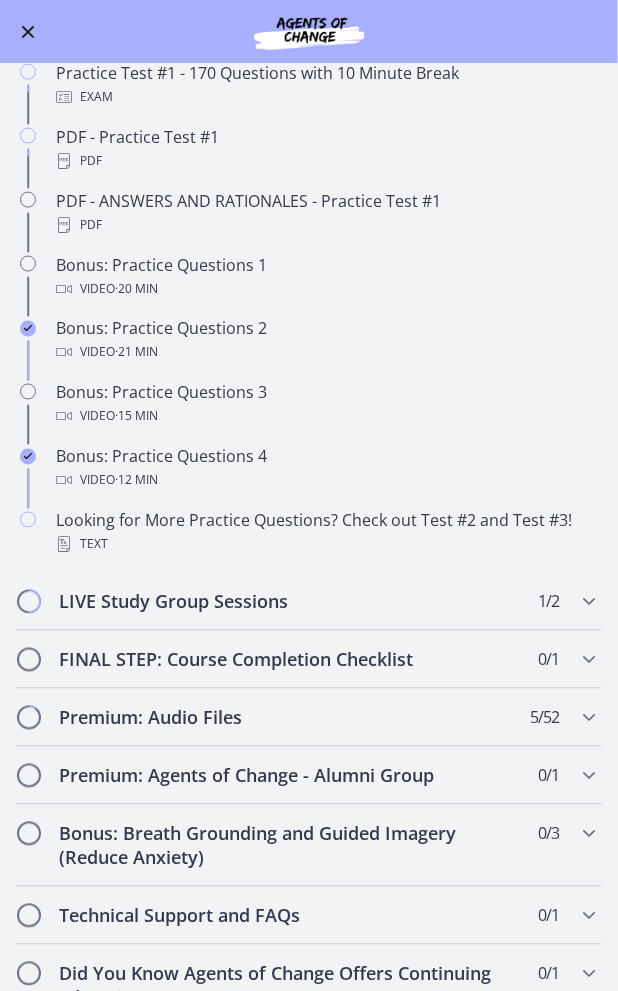 scroll, scrollTop: 838, scrollLeft: 0, axis: vertical 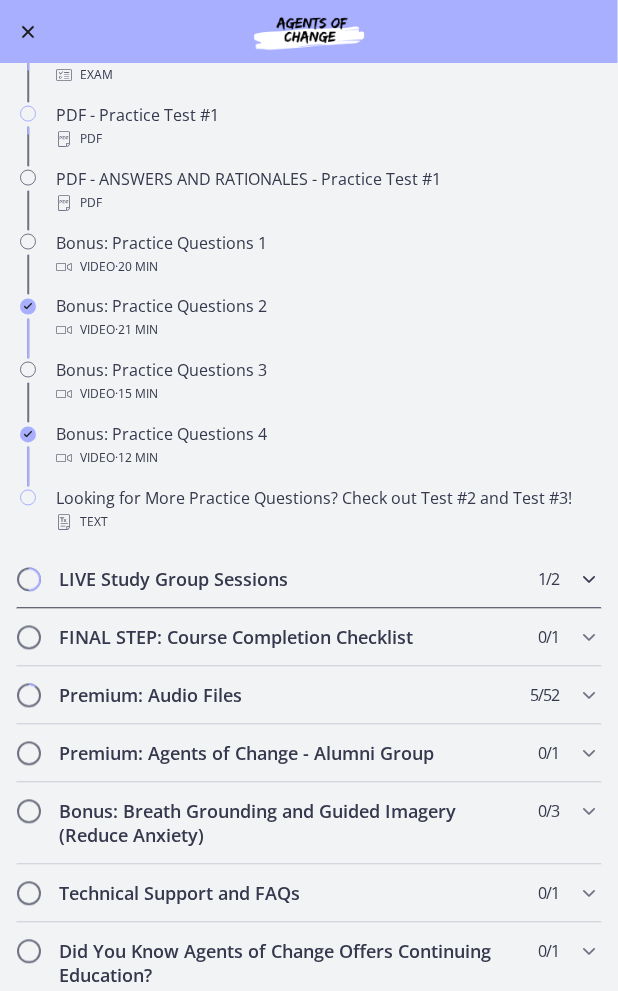 click at bounding box center (589, 580) 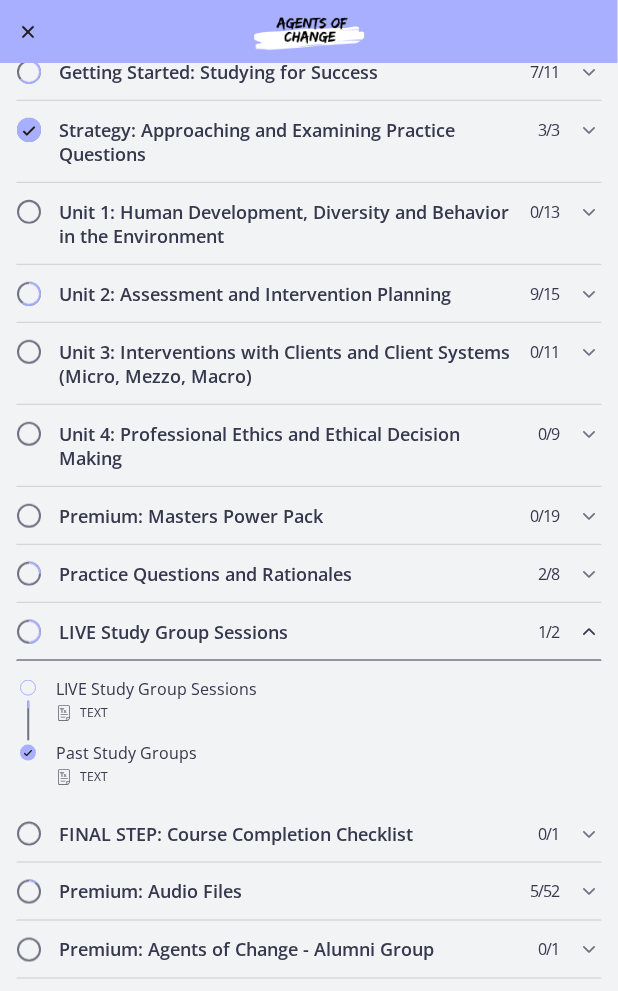 scroll, scrollTop: 254, scrollLeft: 0, axis: vertical 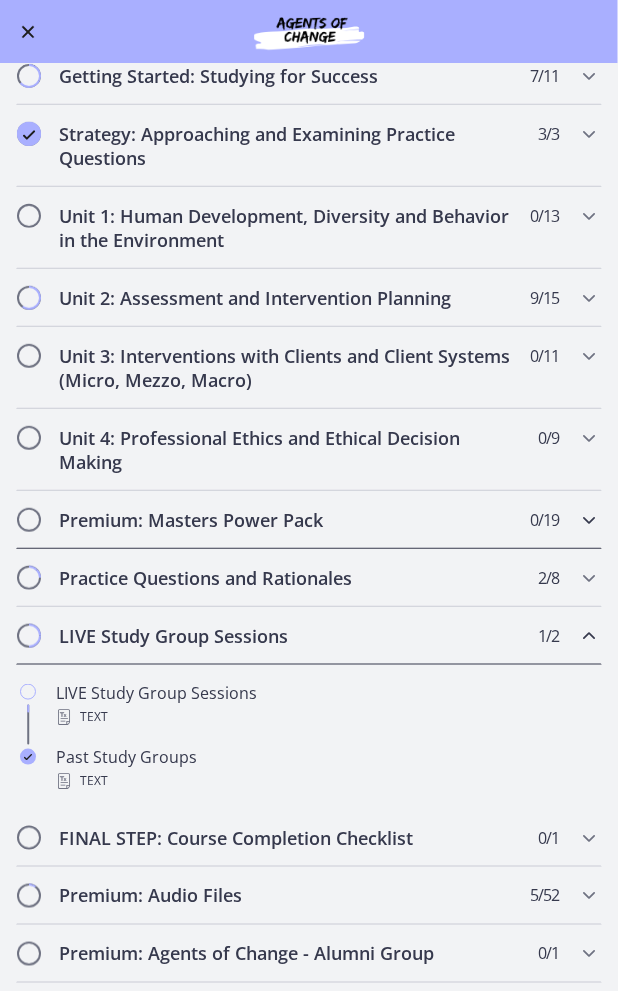 click at bounding box center [589, 520] 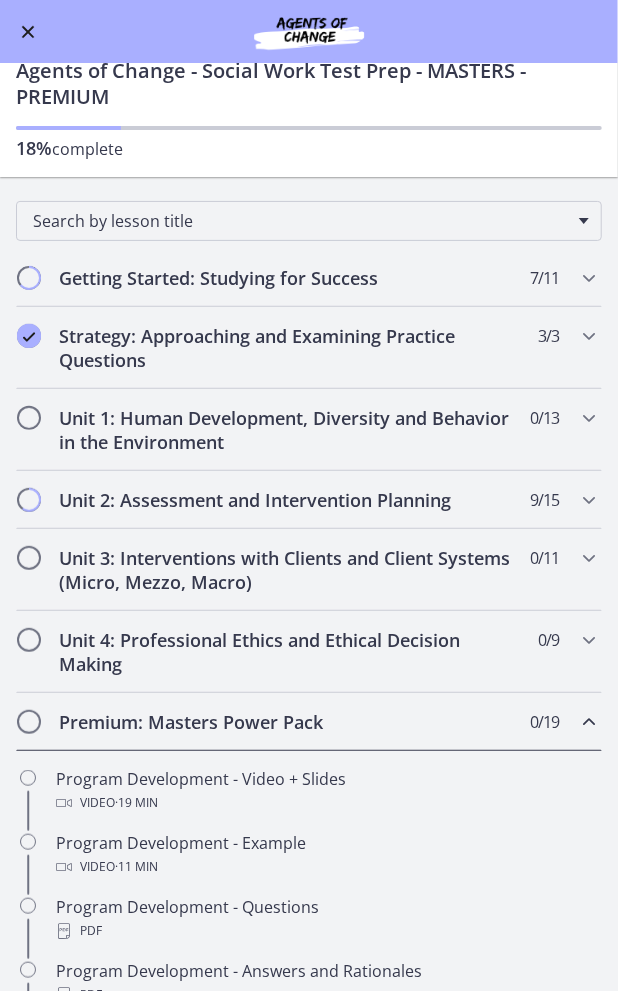 scroll, scrollTop: 0, scrollLeft: 0, axis: both 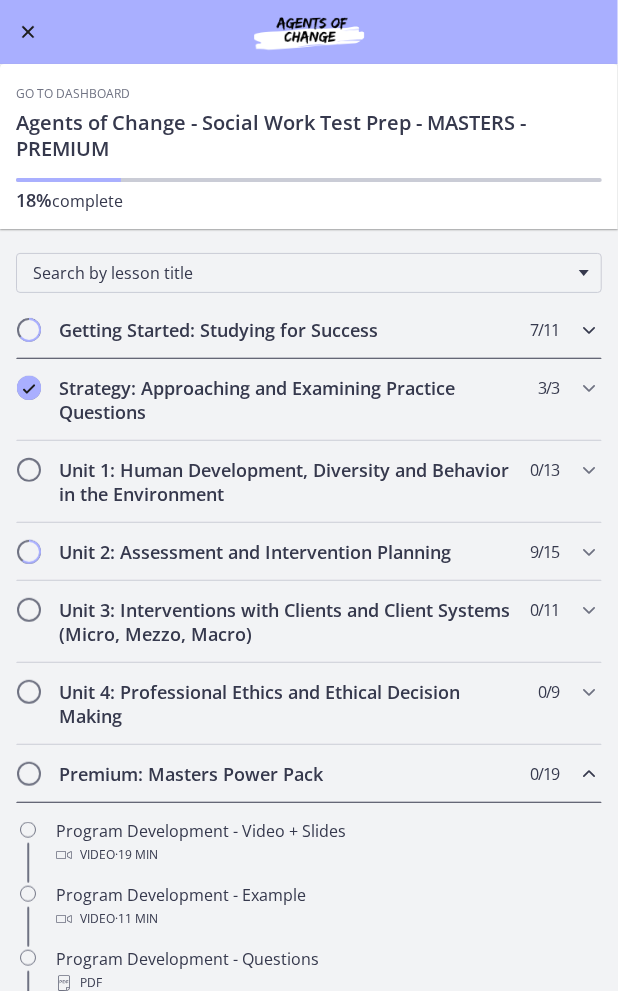 click at bounding box center (589, 330) 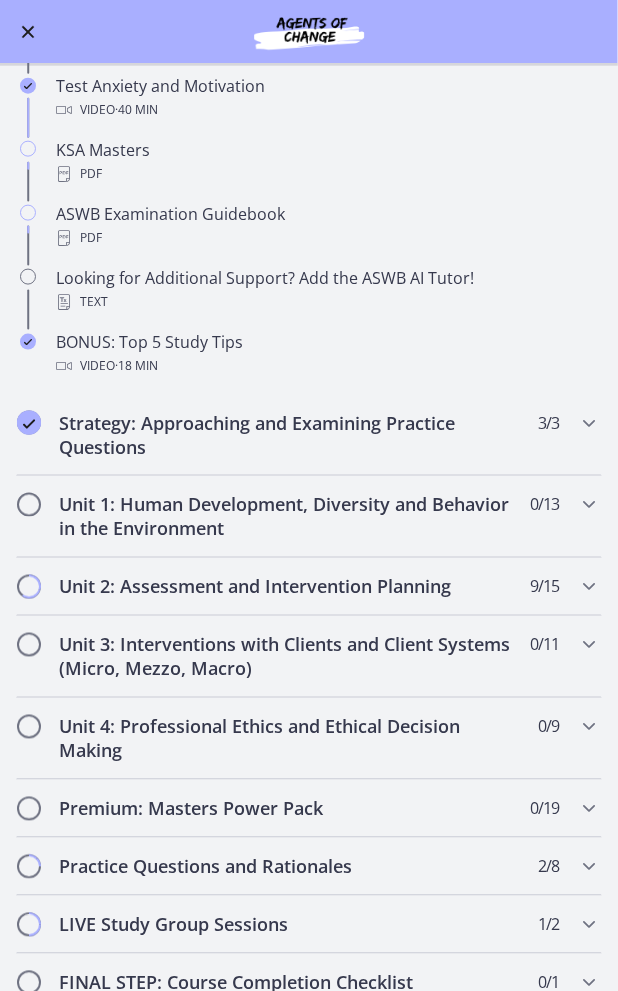 scroll, scrollTop: 700, scrollLeft: 0, axis: vertical 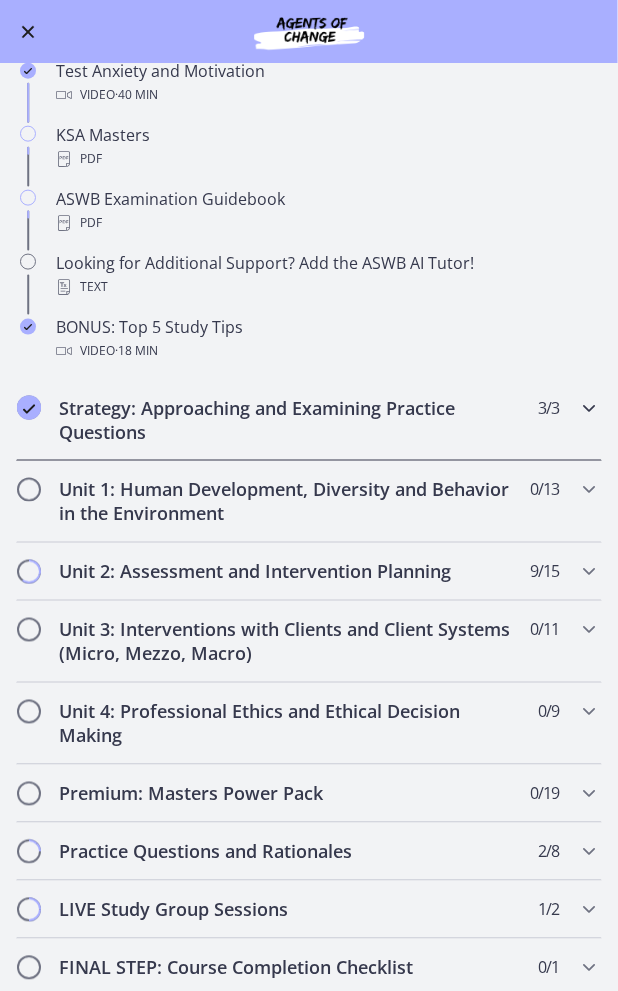 click at bounding box center [589, 408] 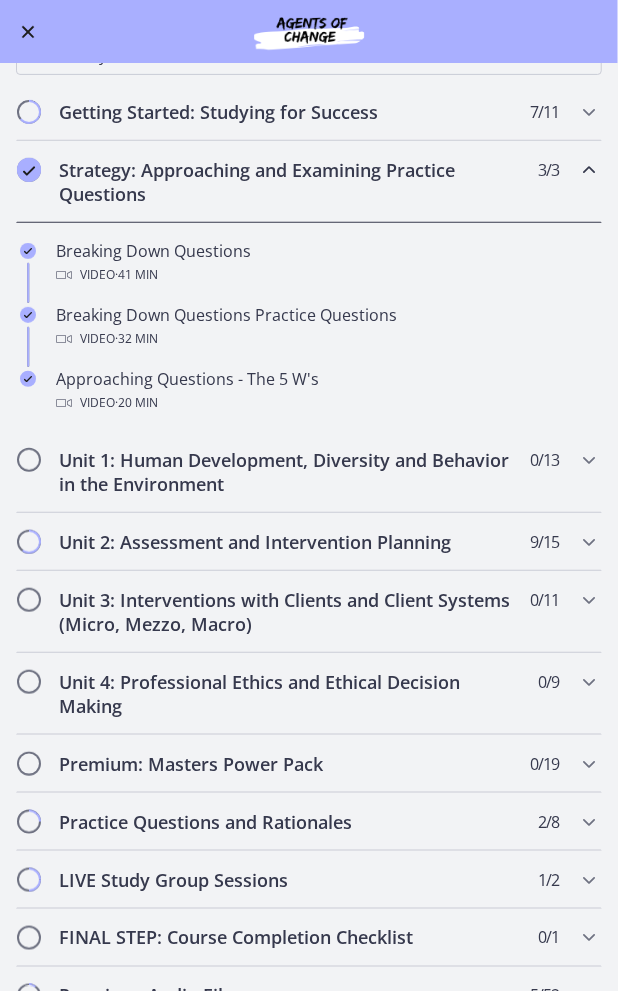 scroll, scrollTop: 0, scrollLeft: 0, axis: both 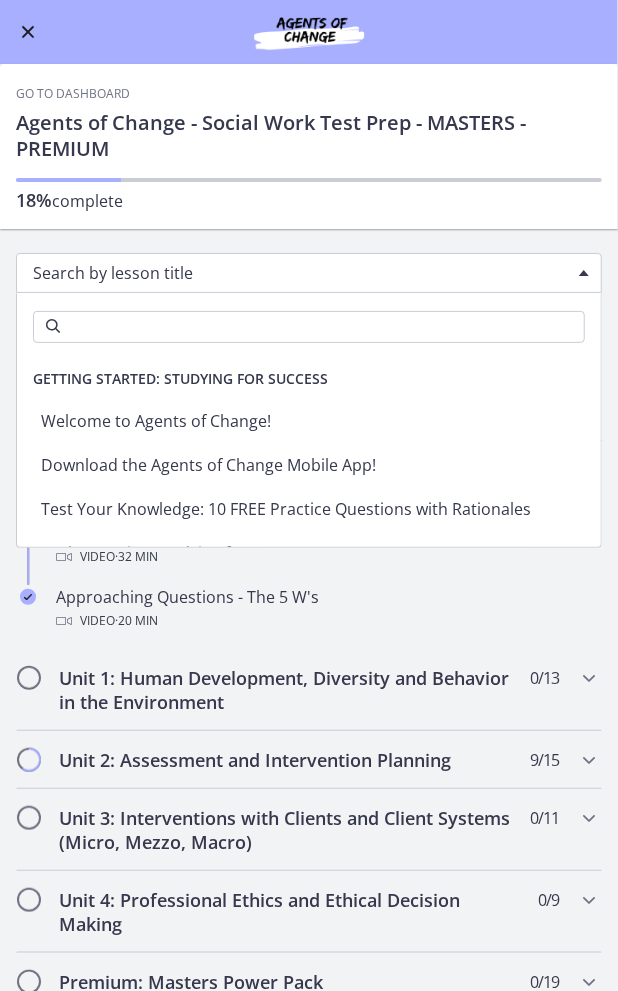 click on "Search by lesson title" at bounding box center [309, 273] 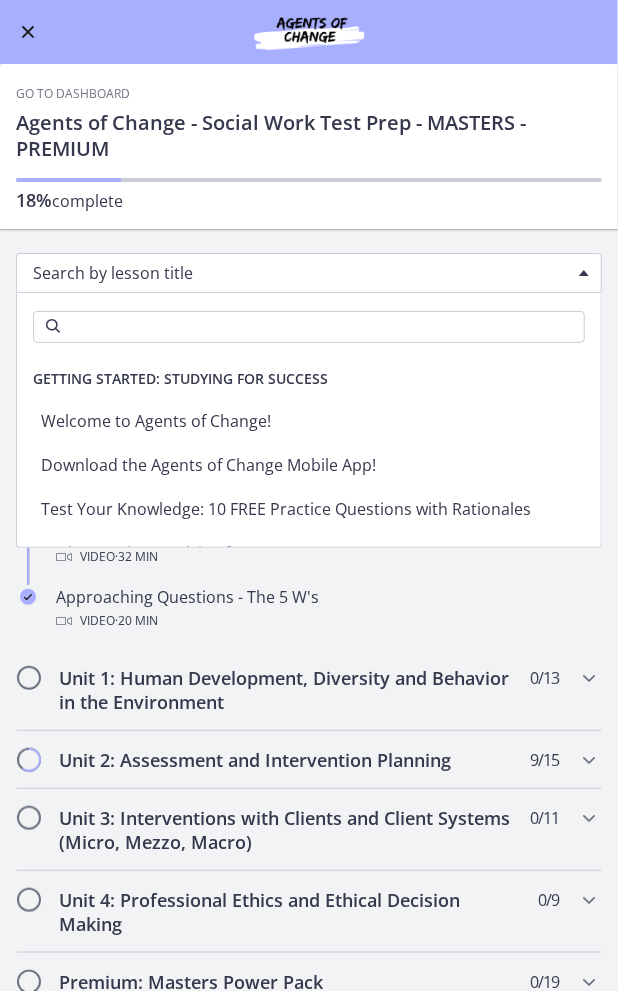 click on "Search" at bounding box center (309, 327) 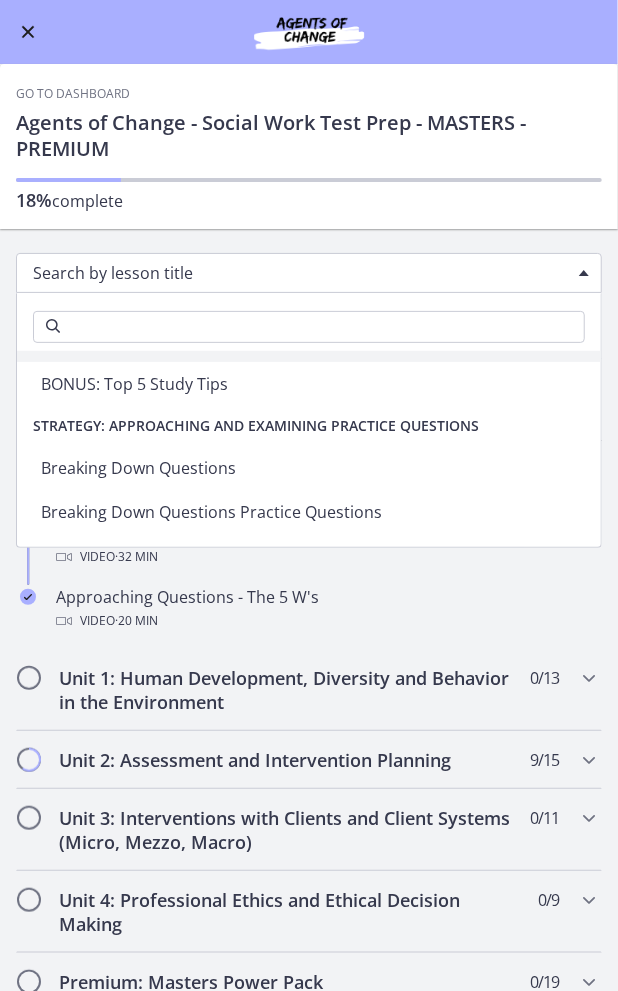 scroll, scrollTop: 500, scrollLeft: 0, axis: vertical 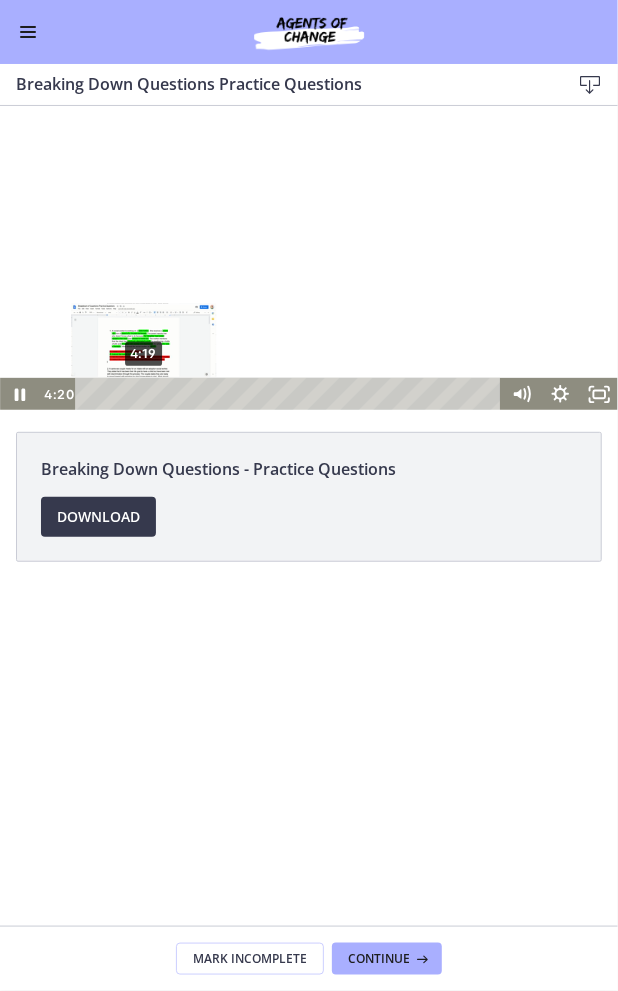 click on "4:19" at bounding box center [291, 393] 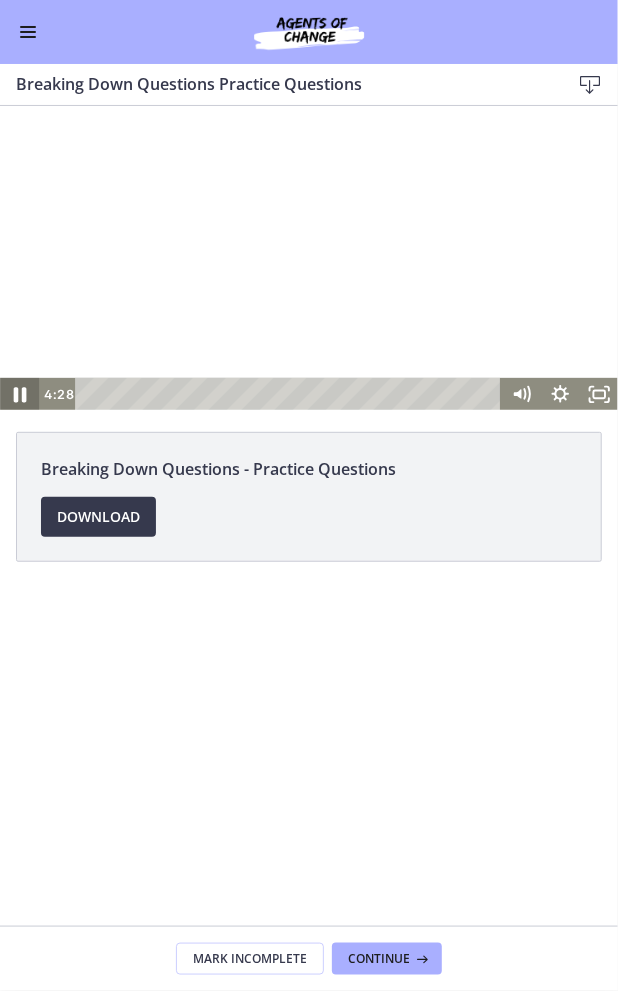 click 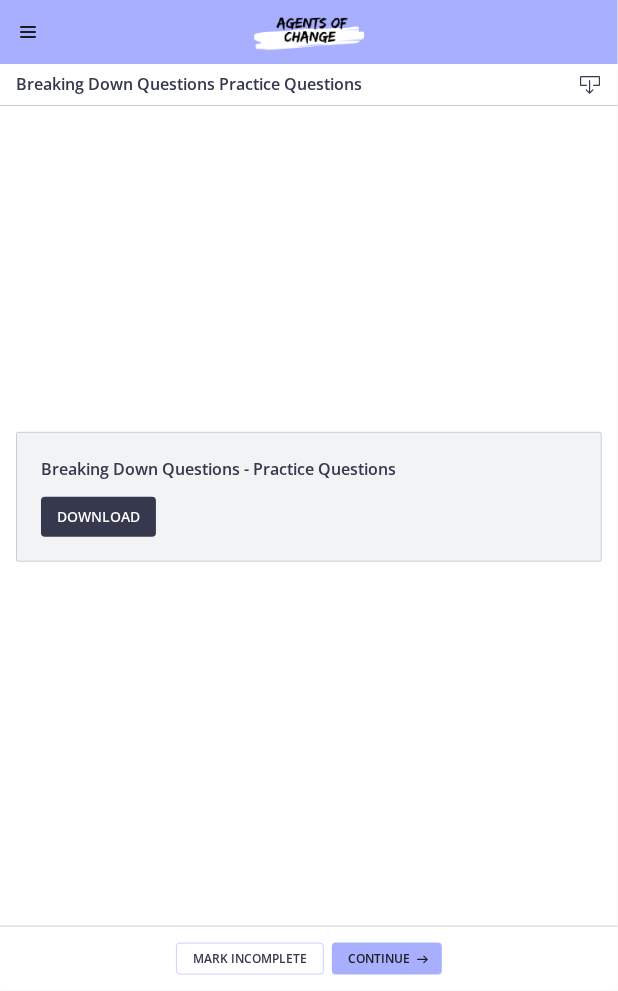 click at bounding box center (28, 37) 